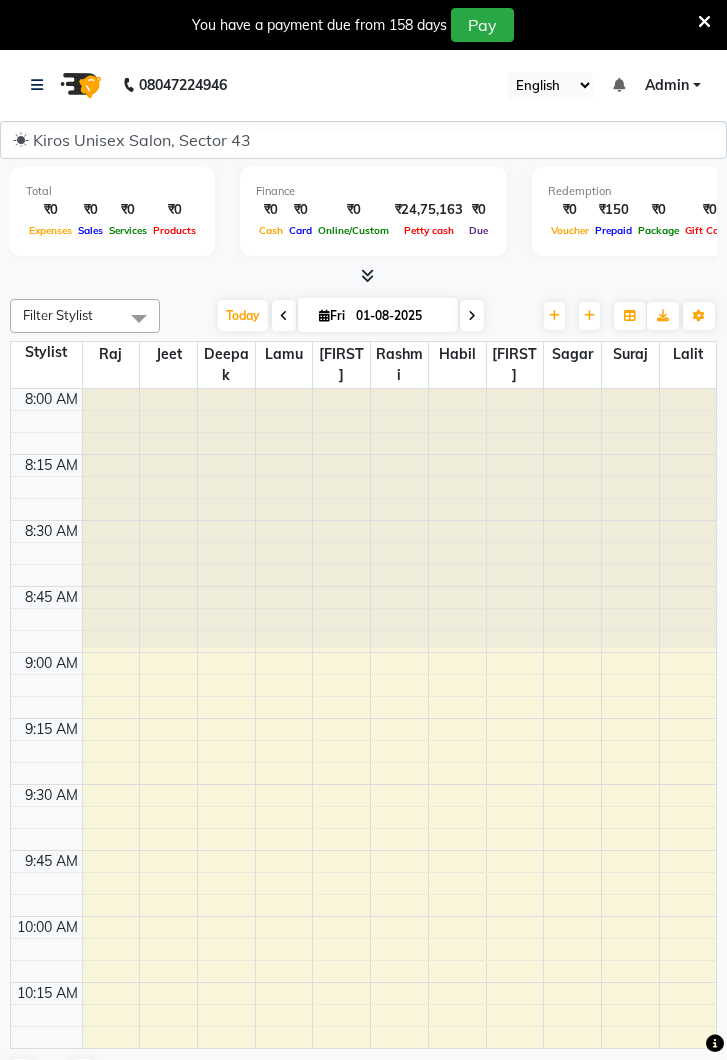 scroll, scrollTop: 0, scrollLeft: 0, axis: both 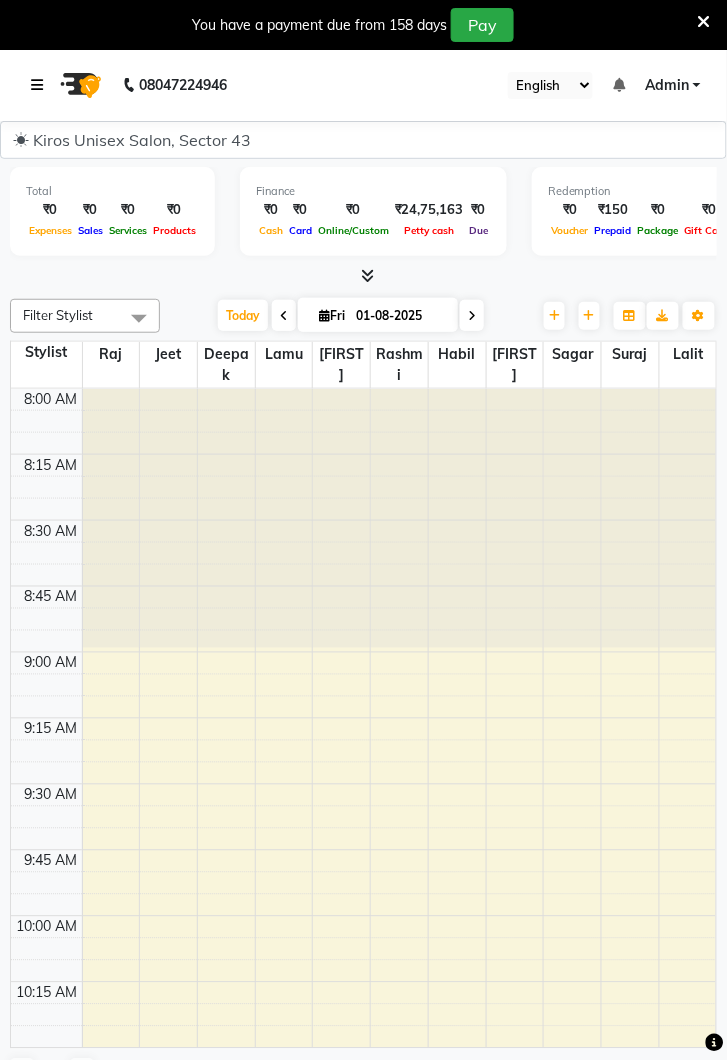 click at bounding box center (41, 85) 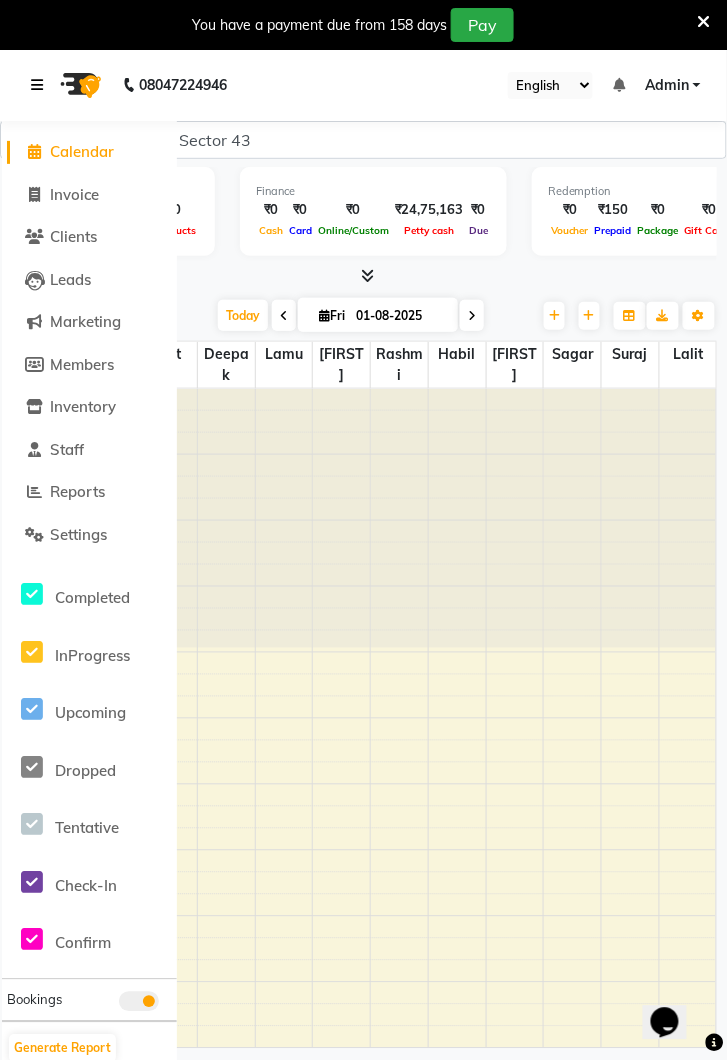 scroll, scrollTop: 0, scrollLeft: 0, axis: both 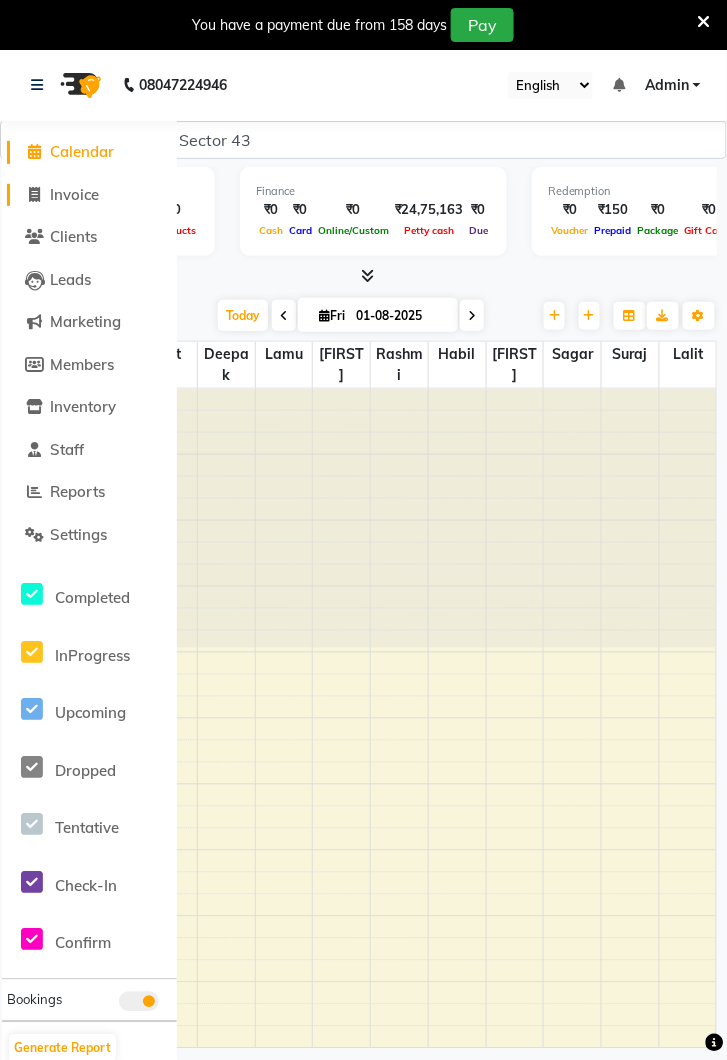 click on "Invoice" 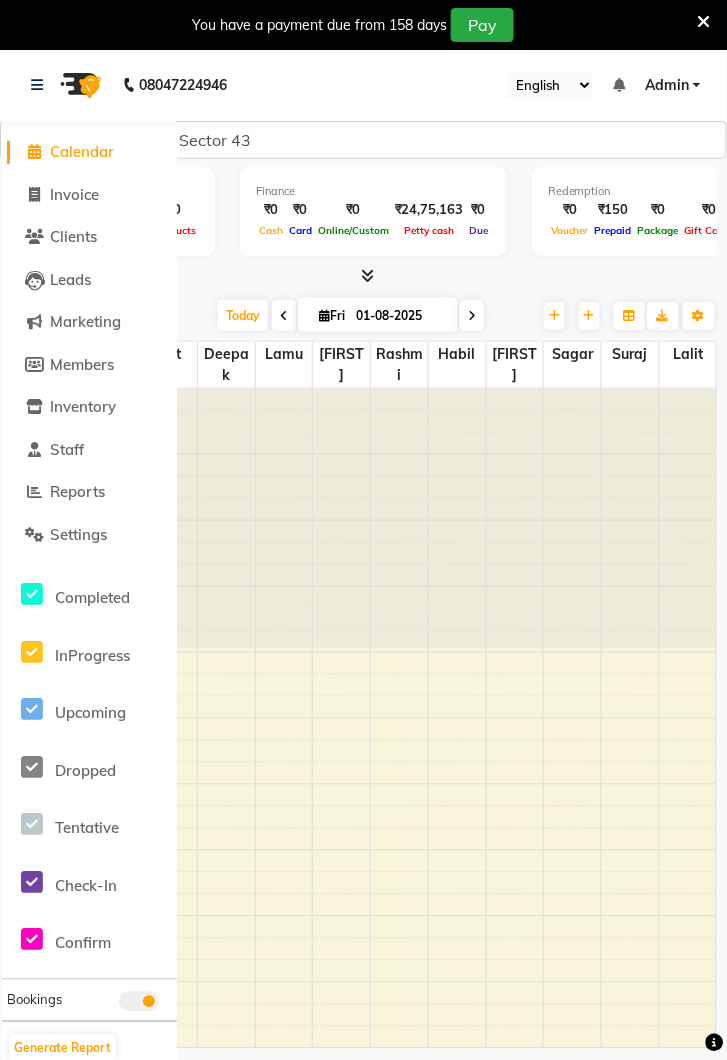 select on "service" 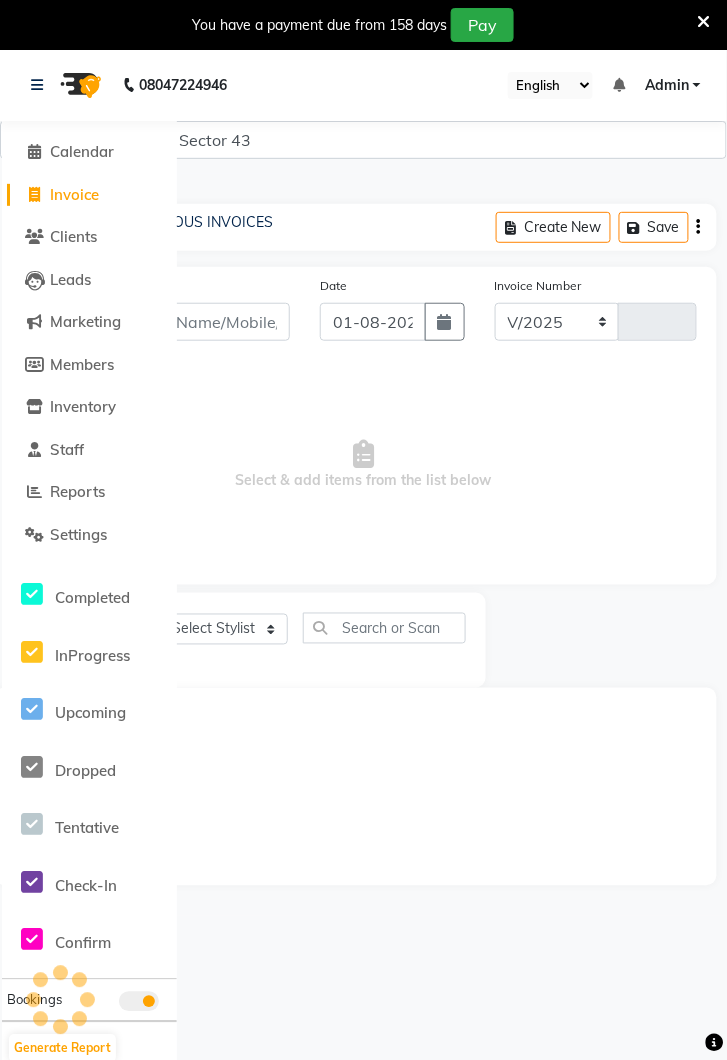 select on "5694" 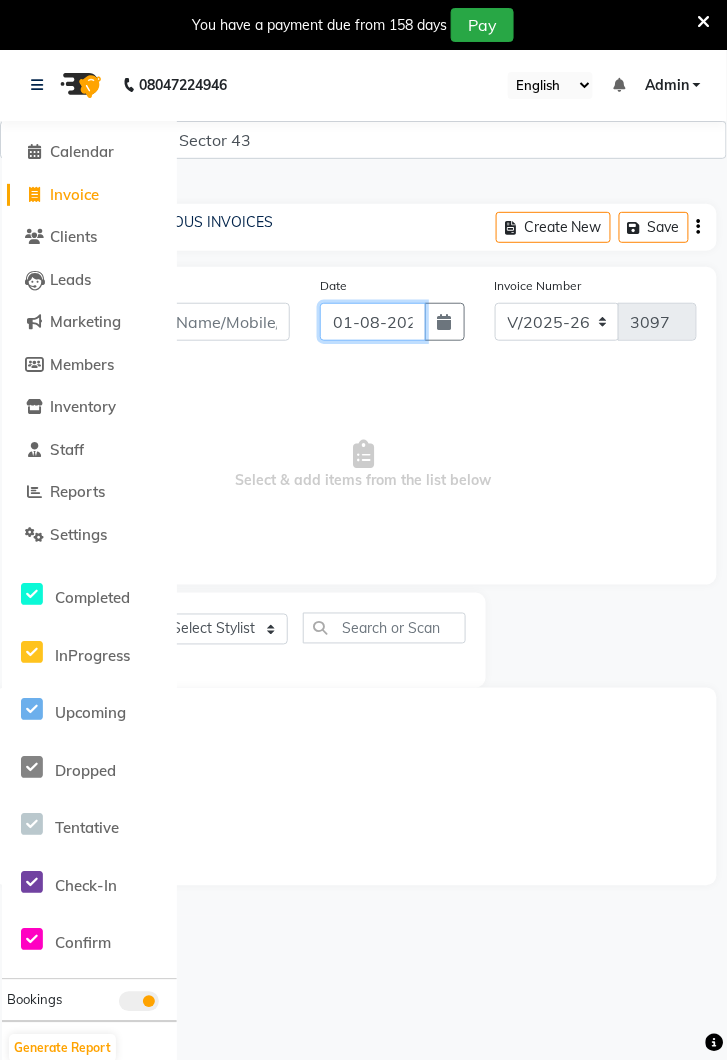 click on "01-08-2025" 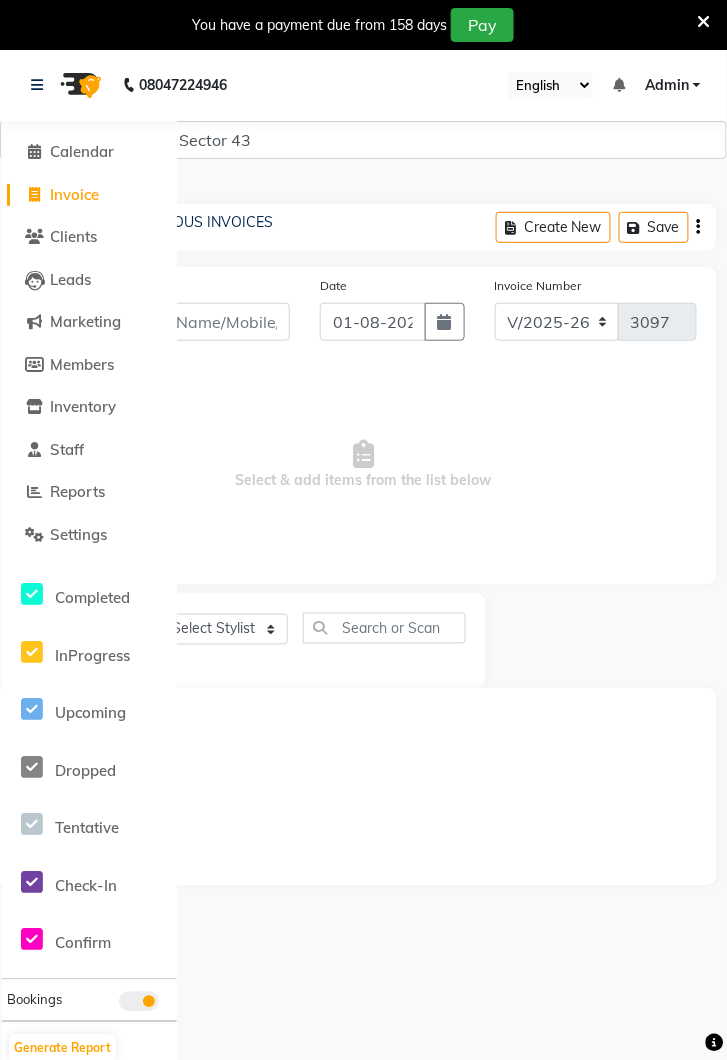 select on "8" 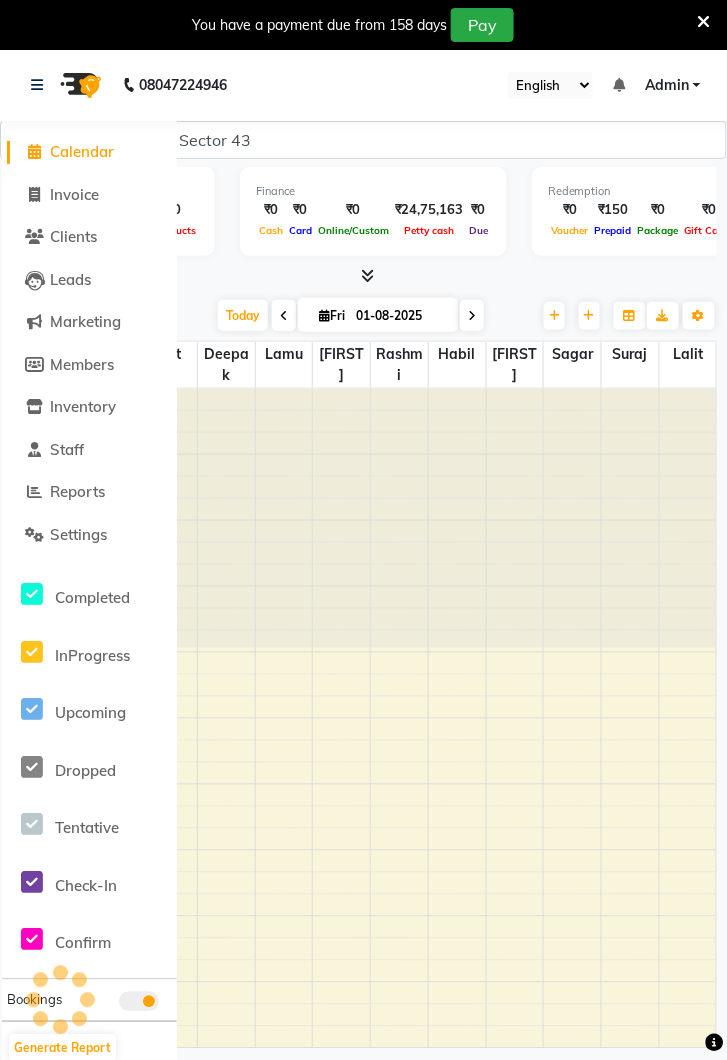 scroll, scrollTop: 1038, scrollLeft: 0, axis: vertical 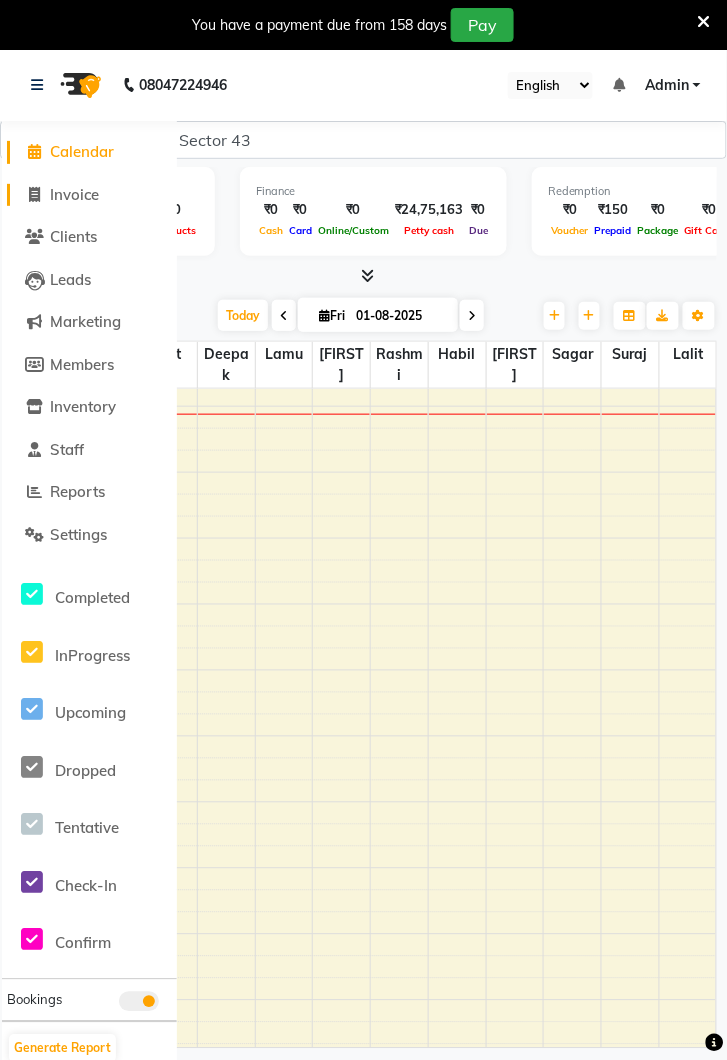 click on "Invoice" 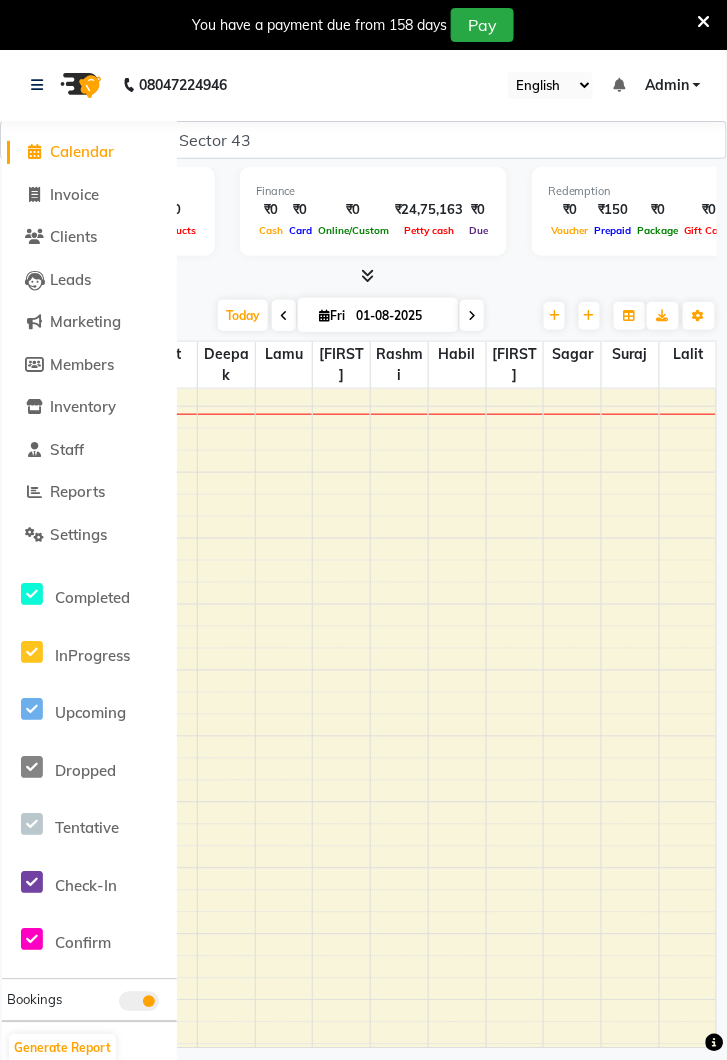 select on "service" 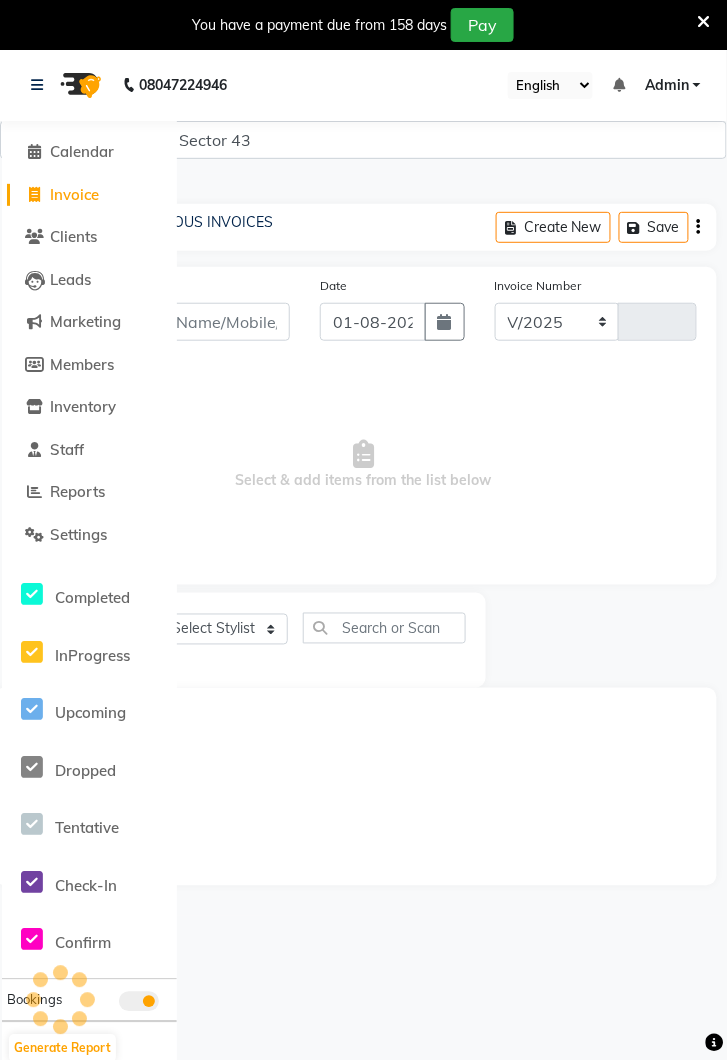 select on "5694" 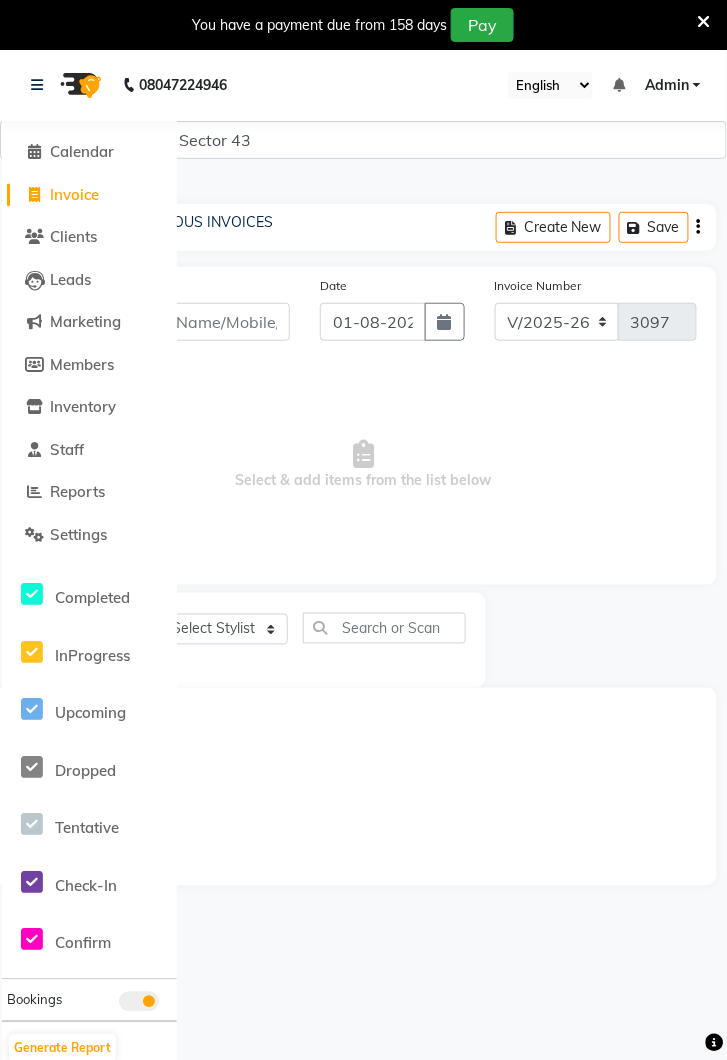 click on "Client" at bounding box center (187, 322) 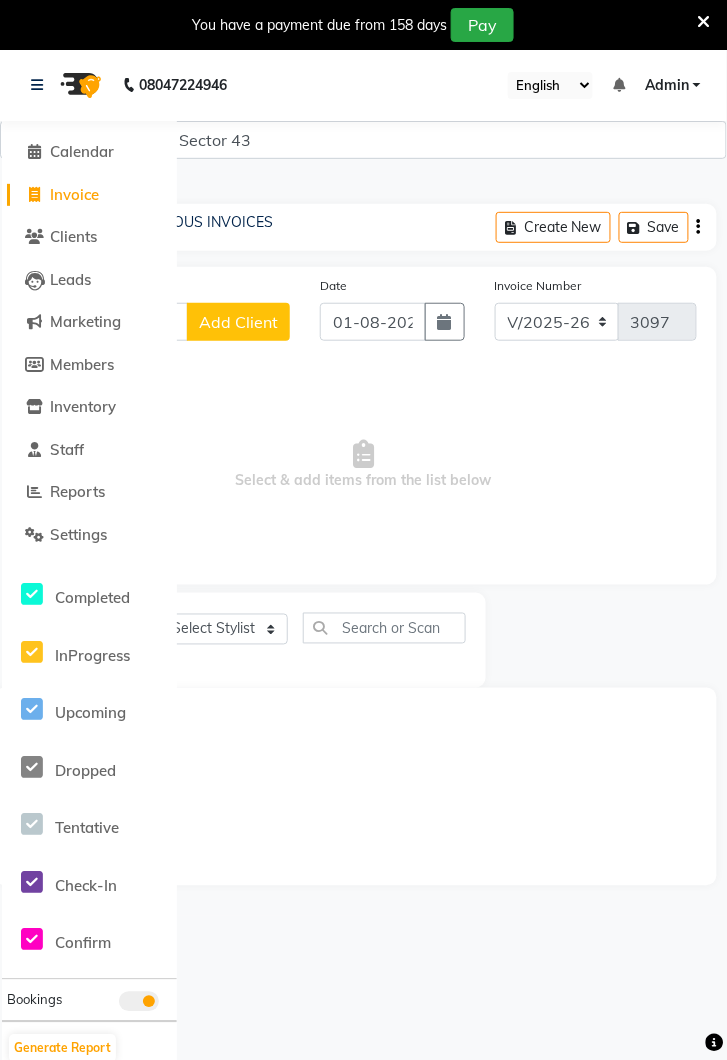 type on "t99" 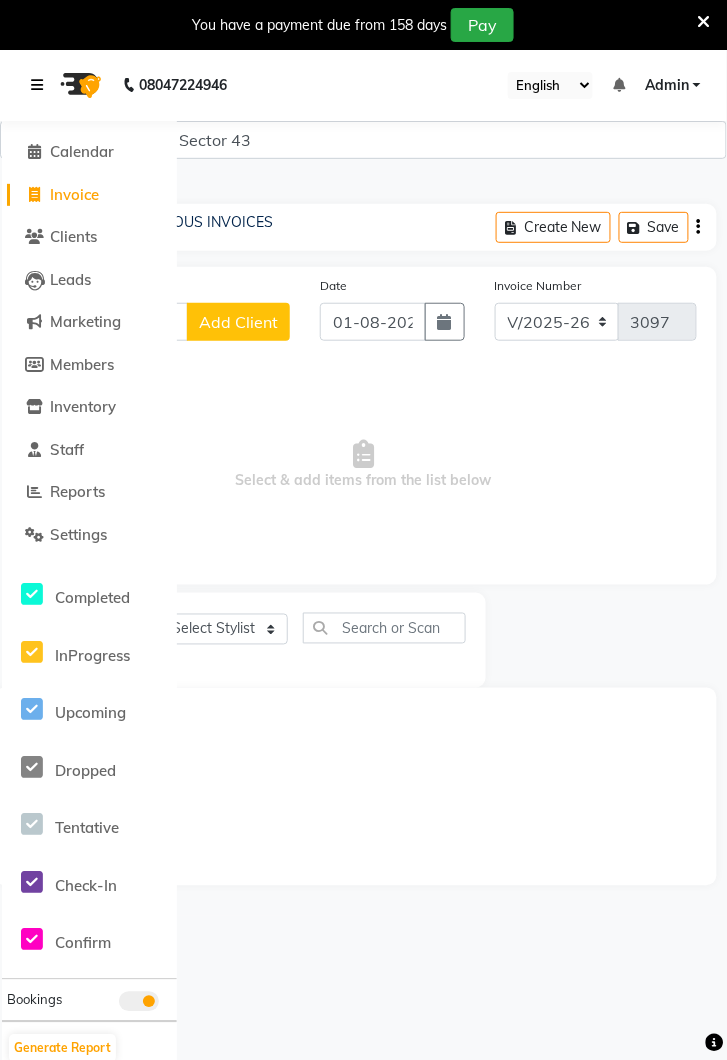 click at bounding box center (37, 85) 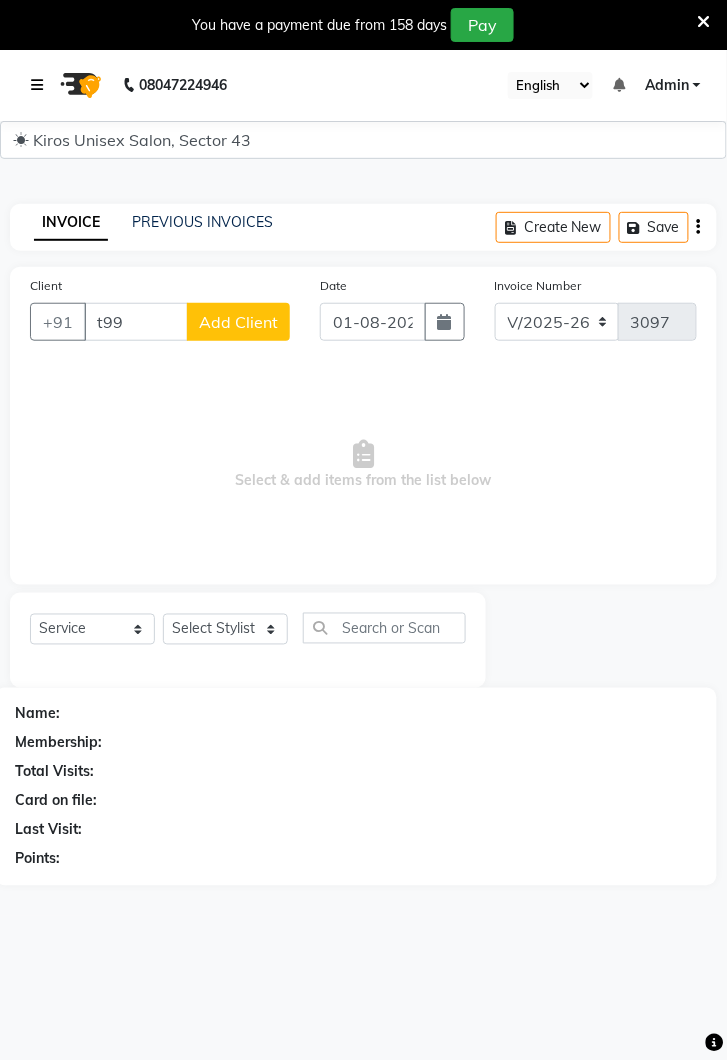 click at bounding box center [41, 85] 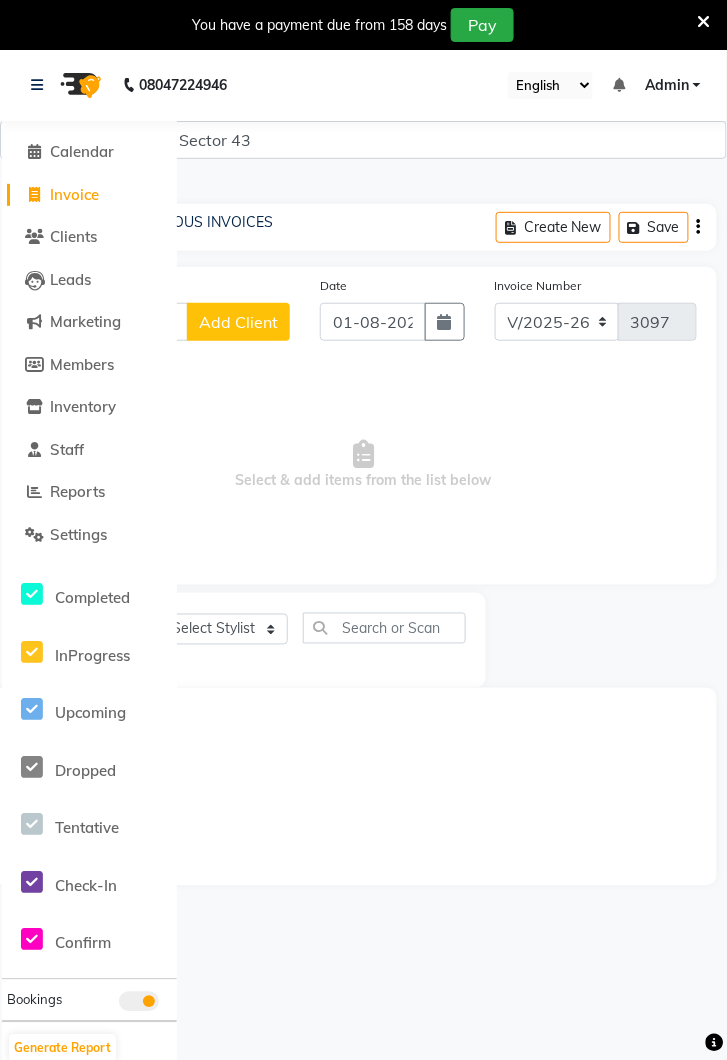click on "Invoice" 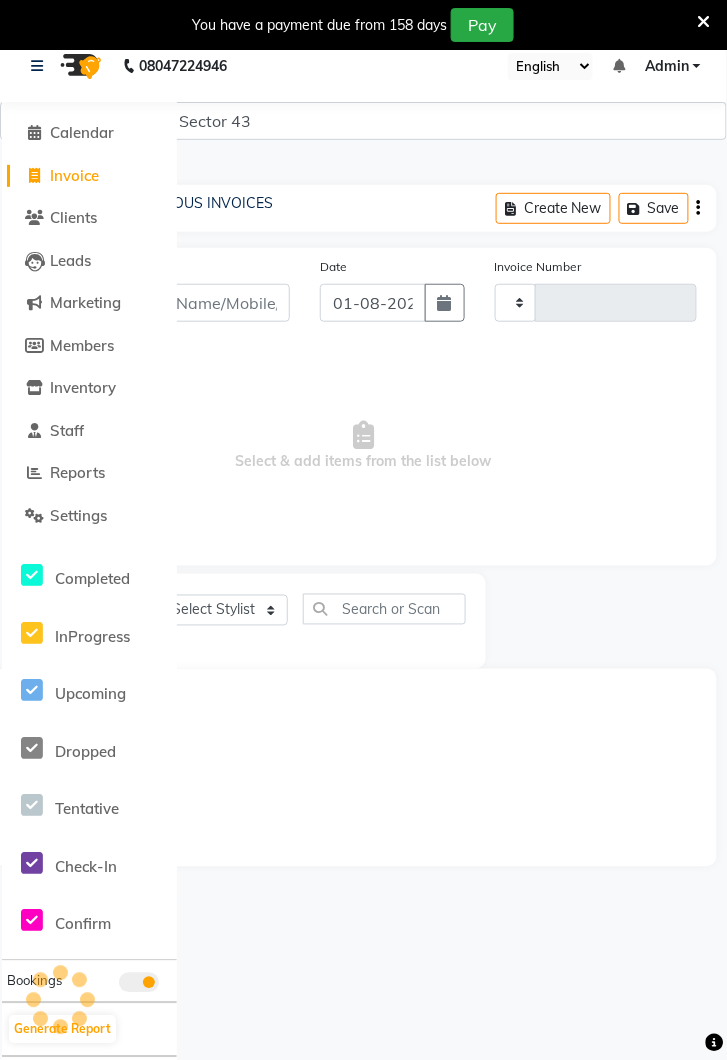 type on "3097" 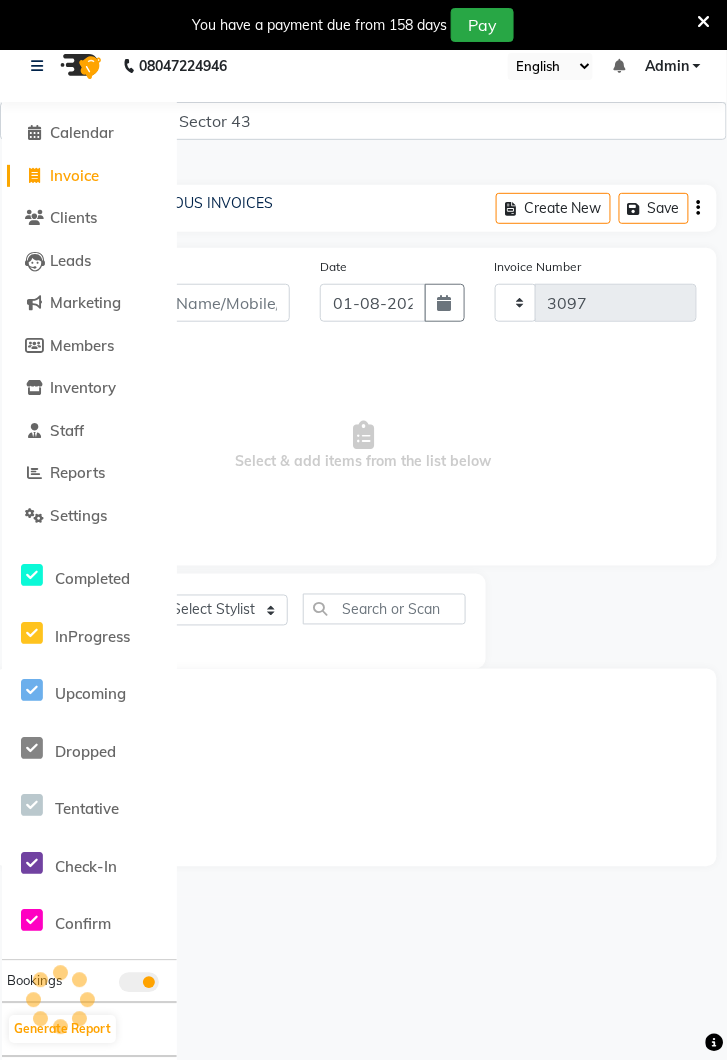 select on "5694" 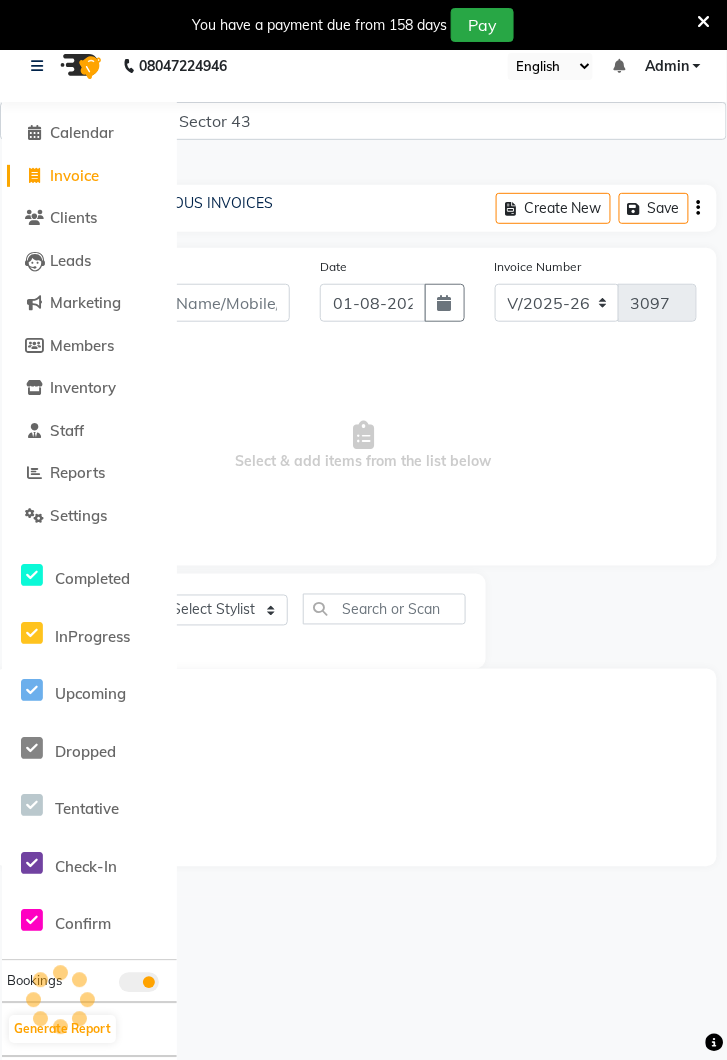 scroll, scrollTop: 49, scrollLeft: 0, axis: vertical 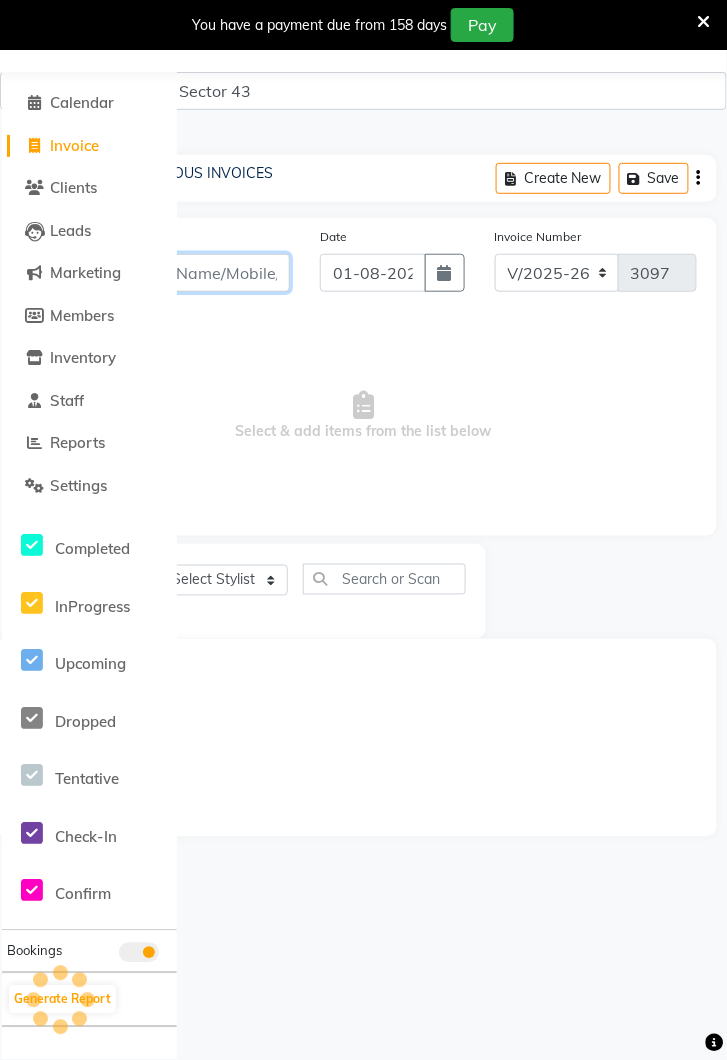 click on "Client" at bounding box center (187, 273) 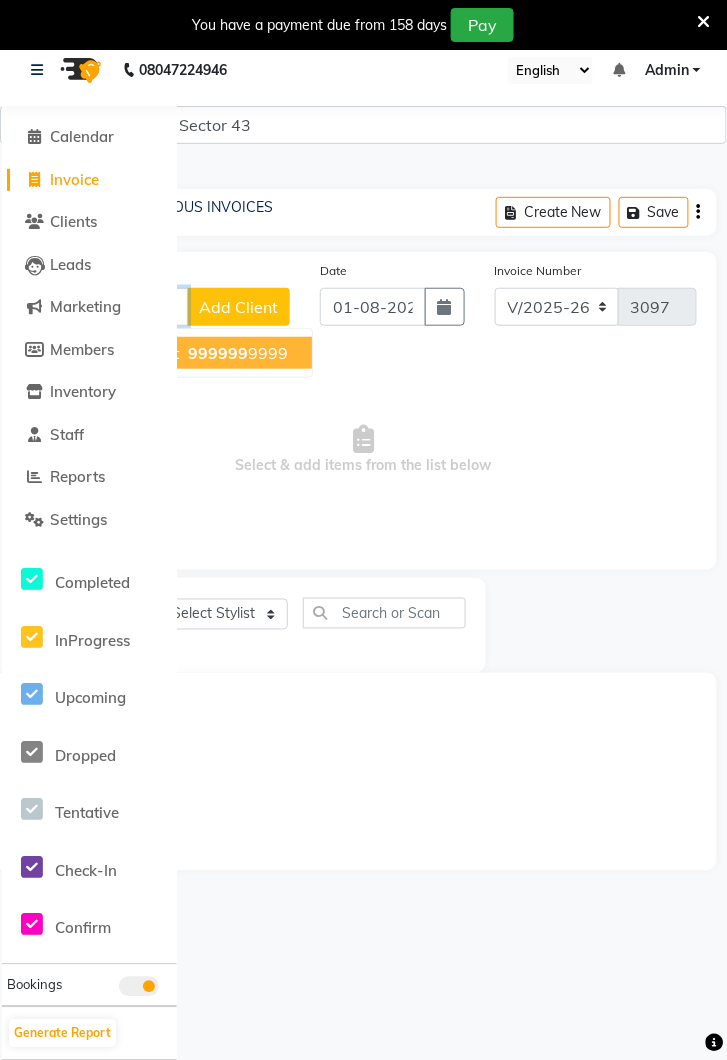 scroll, scrollTop: 0, scrollLeft: 0, axis: both 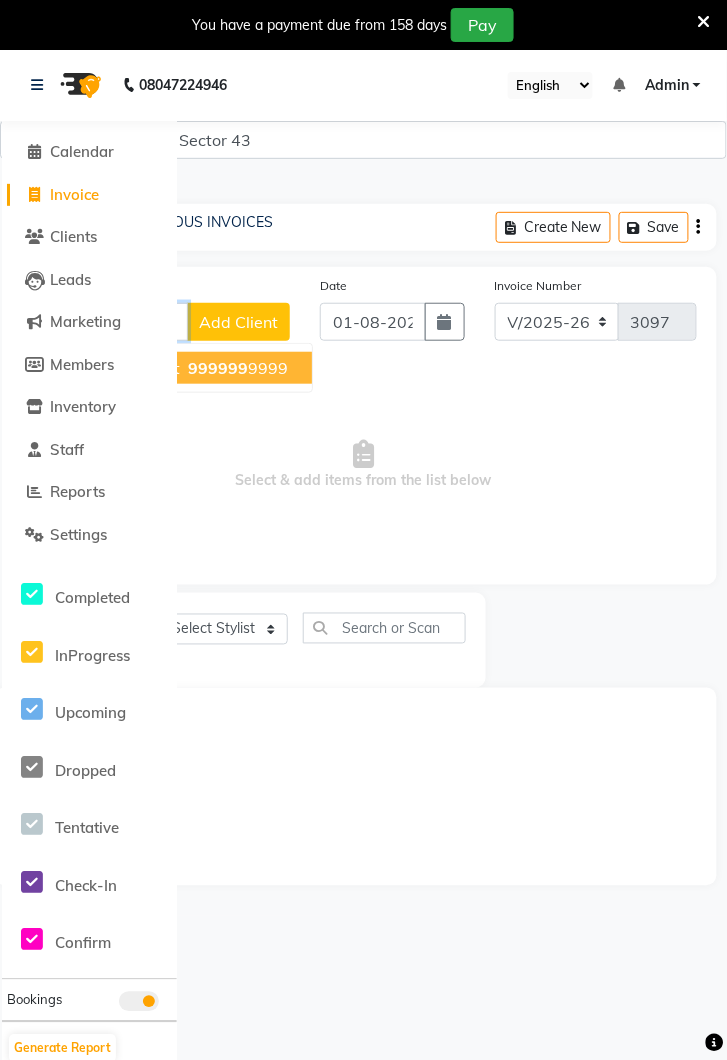 click on "New clint [PHONE] [PHONE]" at bounding box center [197, 368] 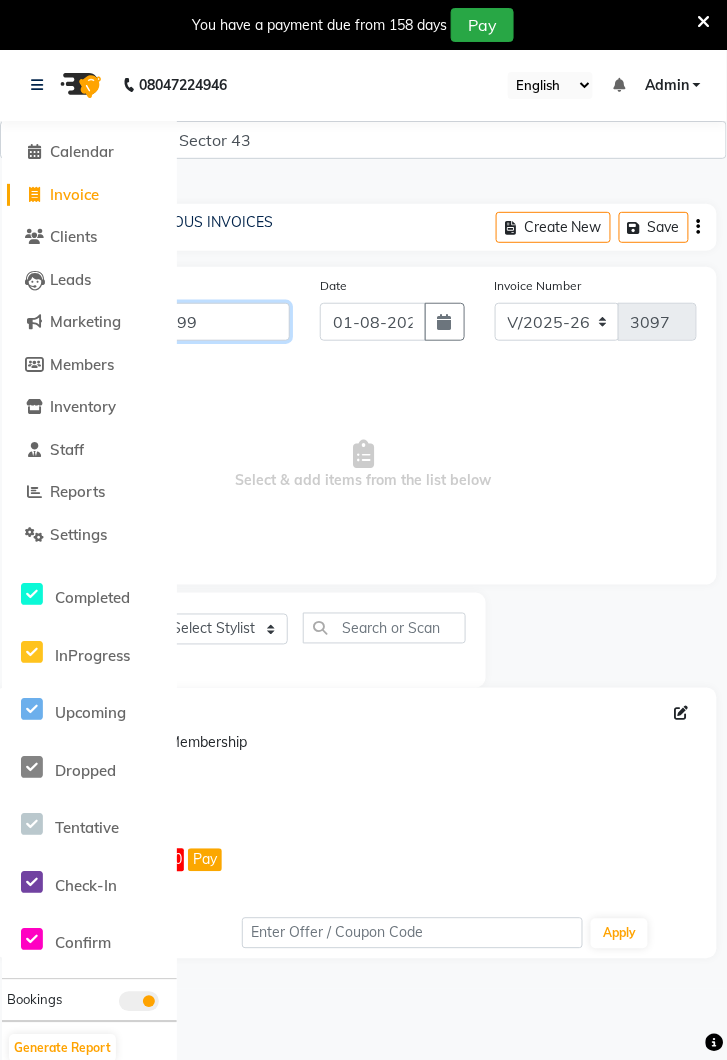 click on "9999999999" at bounding box center (187, 322) 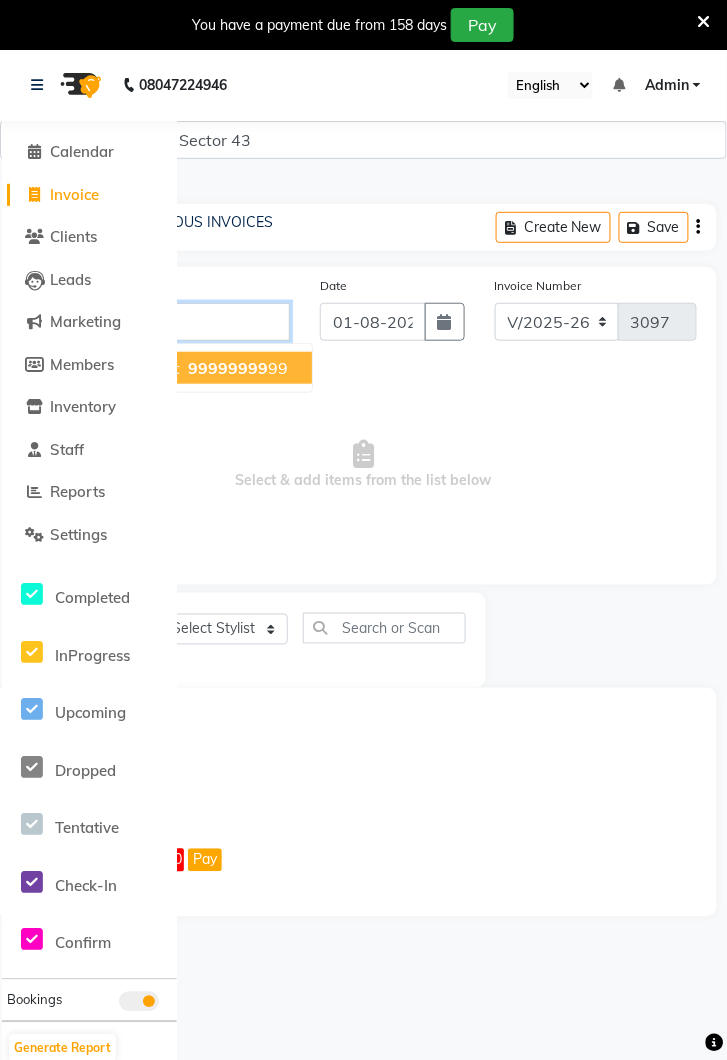 type on "9" 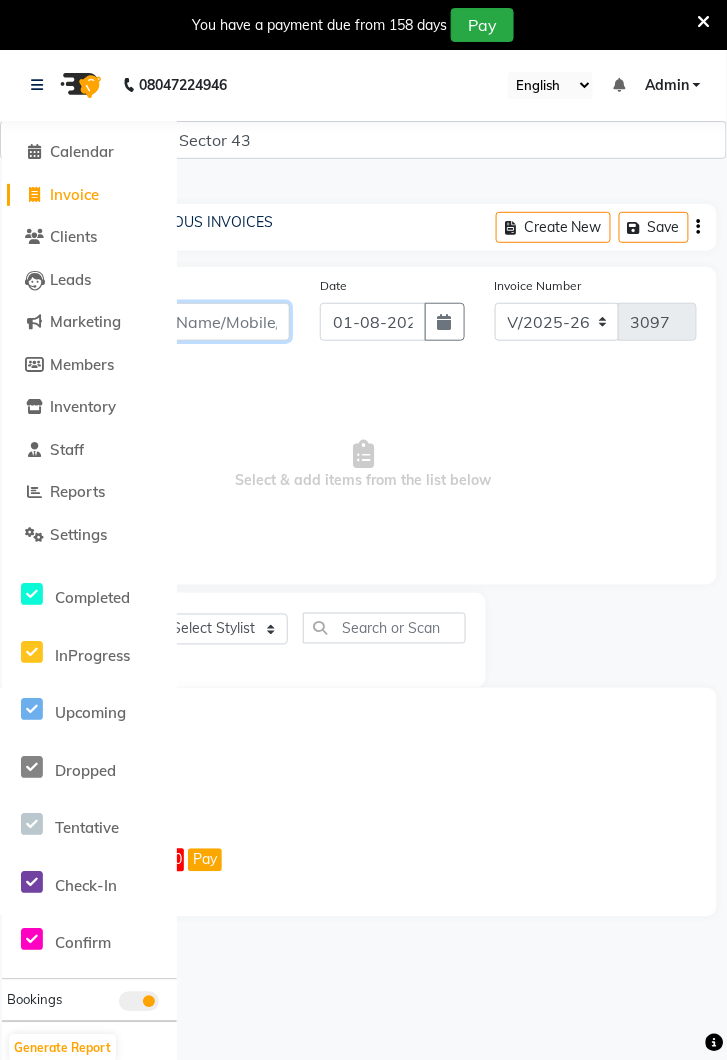 click on "Client" at bounding box center (187, 322) 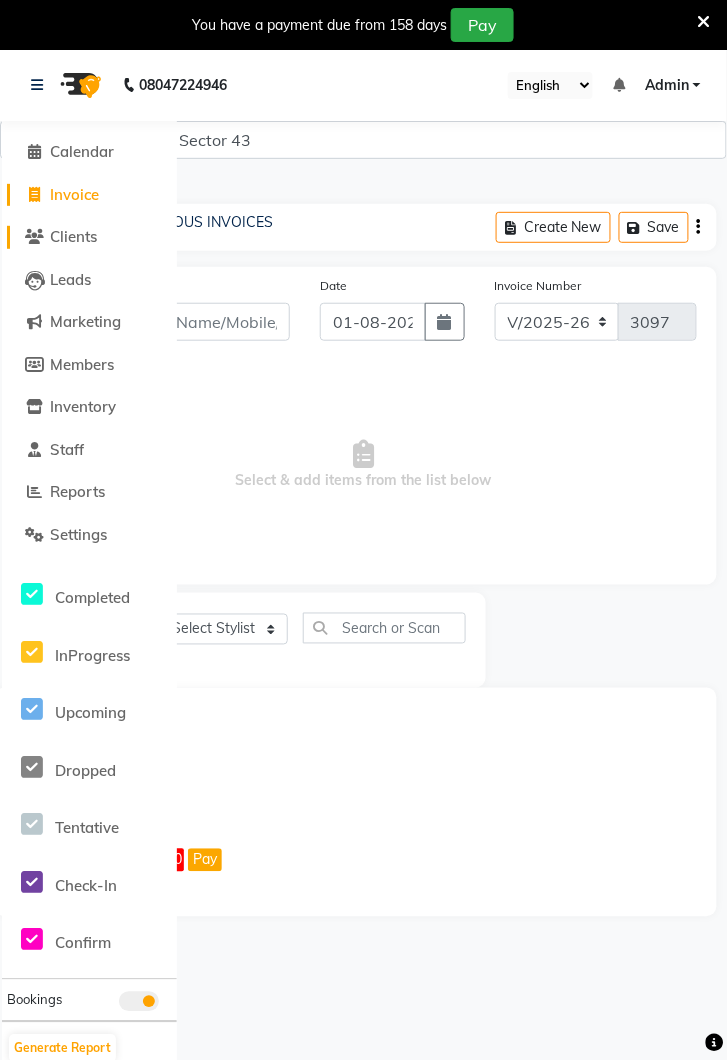 click on "Clients" 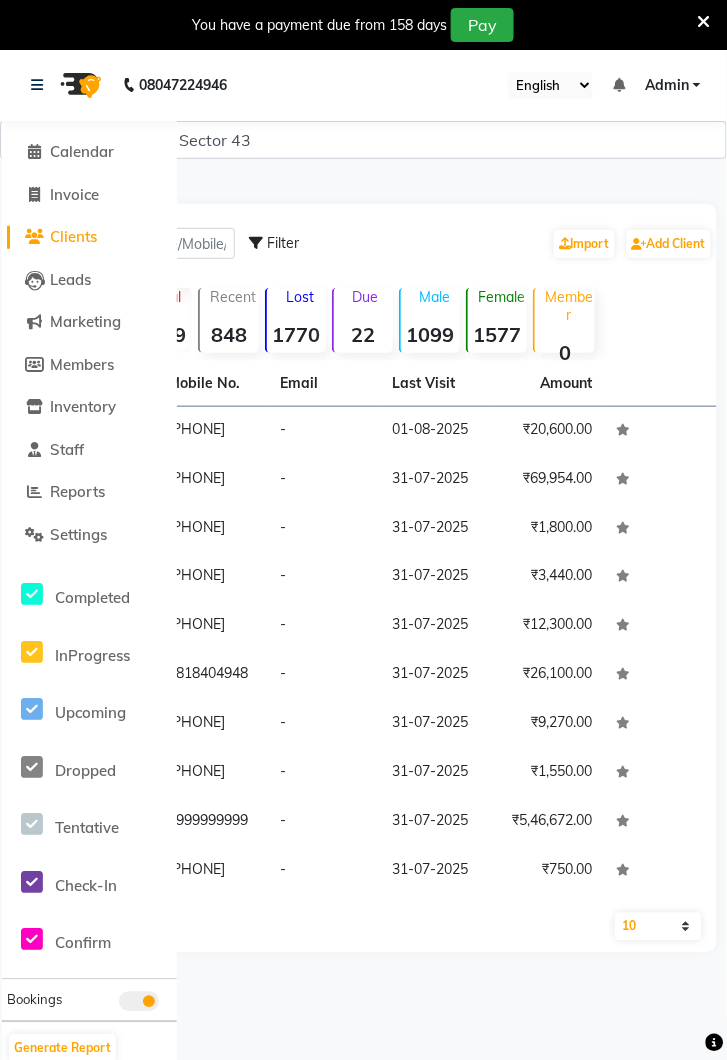 select on "service" 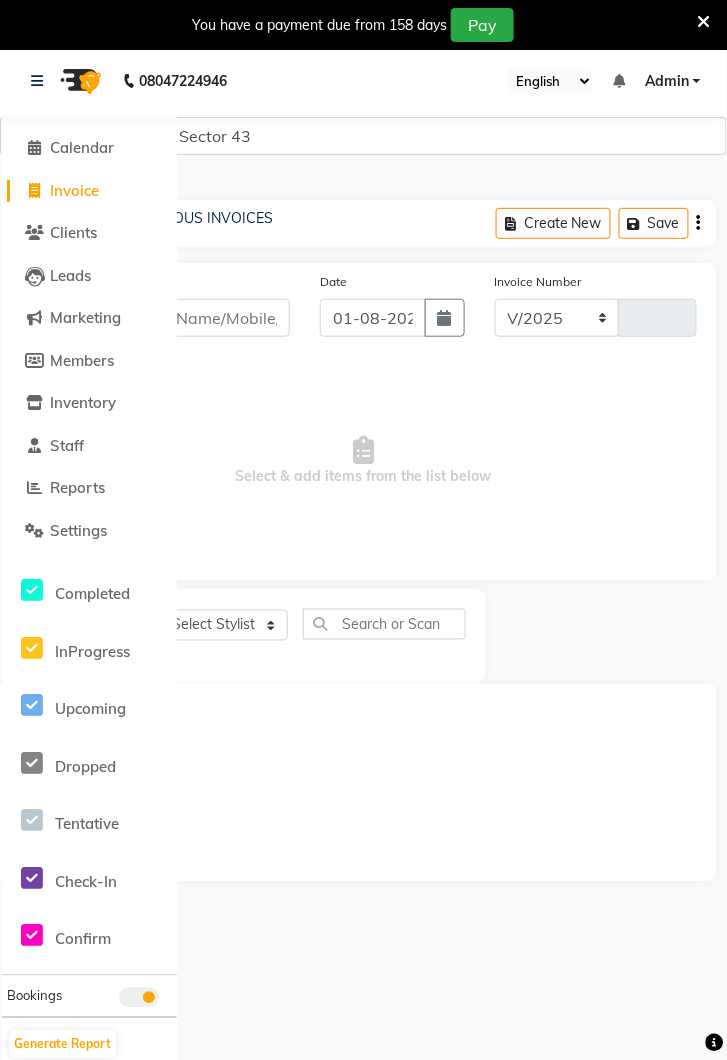 select on "5694" 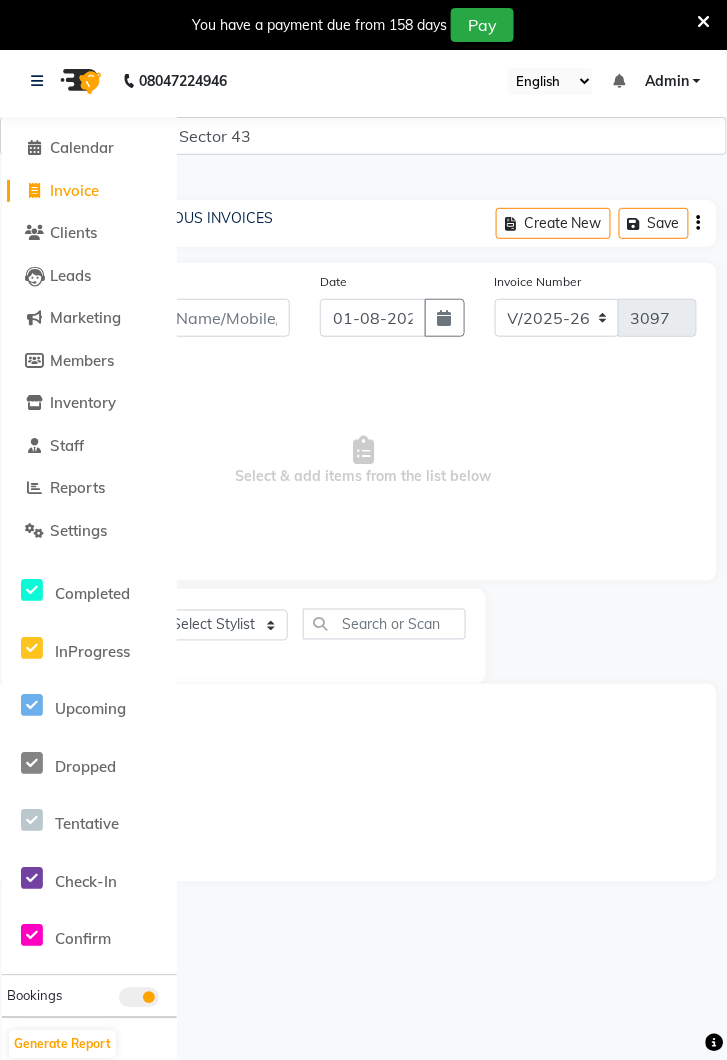 scroll, scrollTop: 49, scrollLeft: 0, axis: vertical 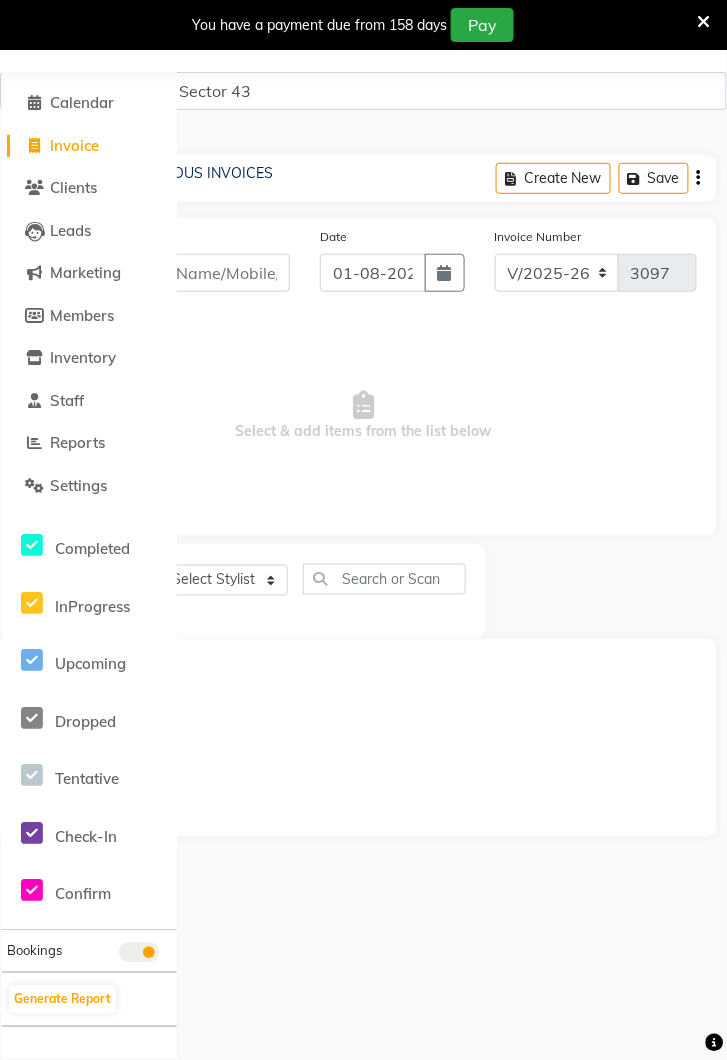 click on "Invoice" 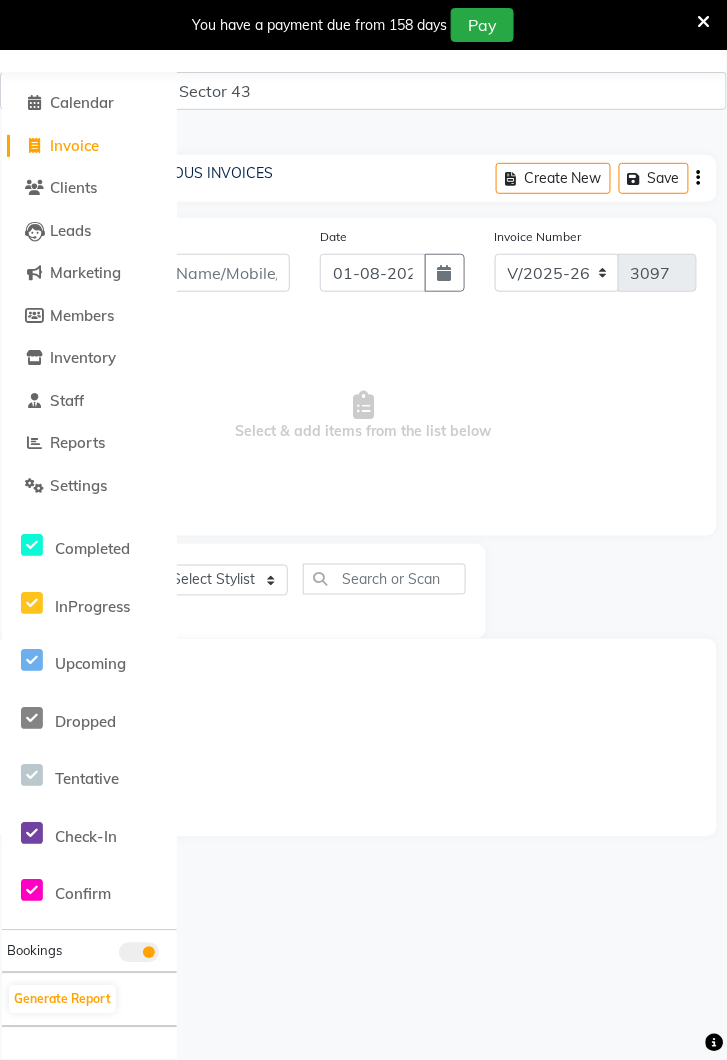 click on "Client" at bounding box center (187, 273) 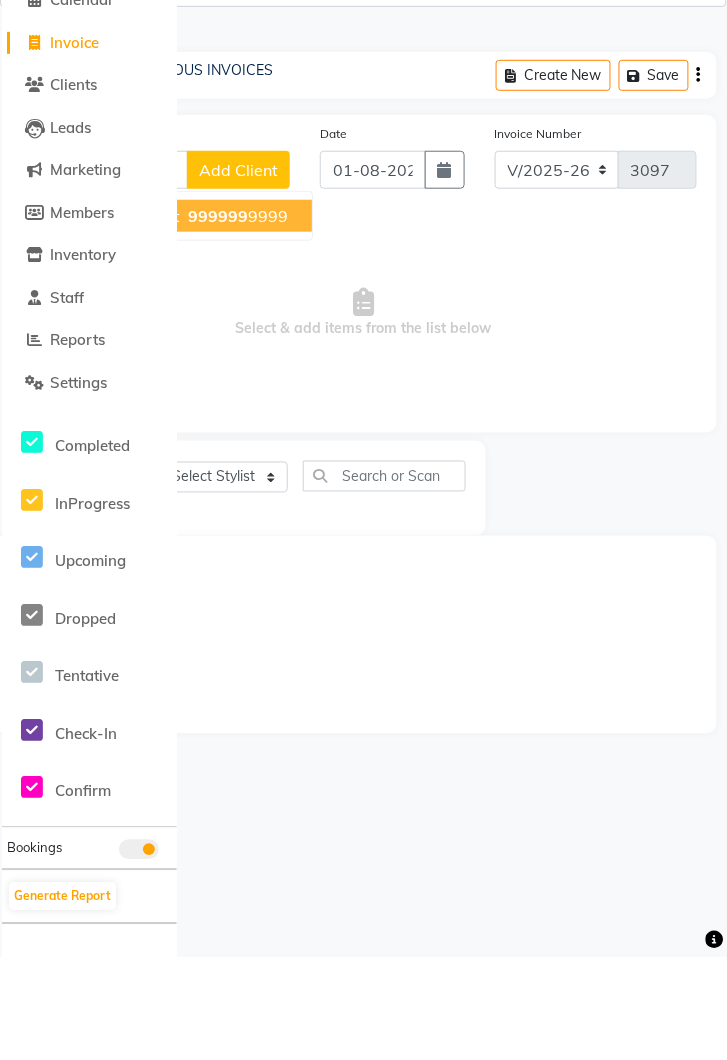 click on "New clint [PHONE] [PHONE]" at bounding box center [197, 319] 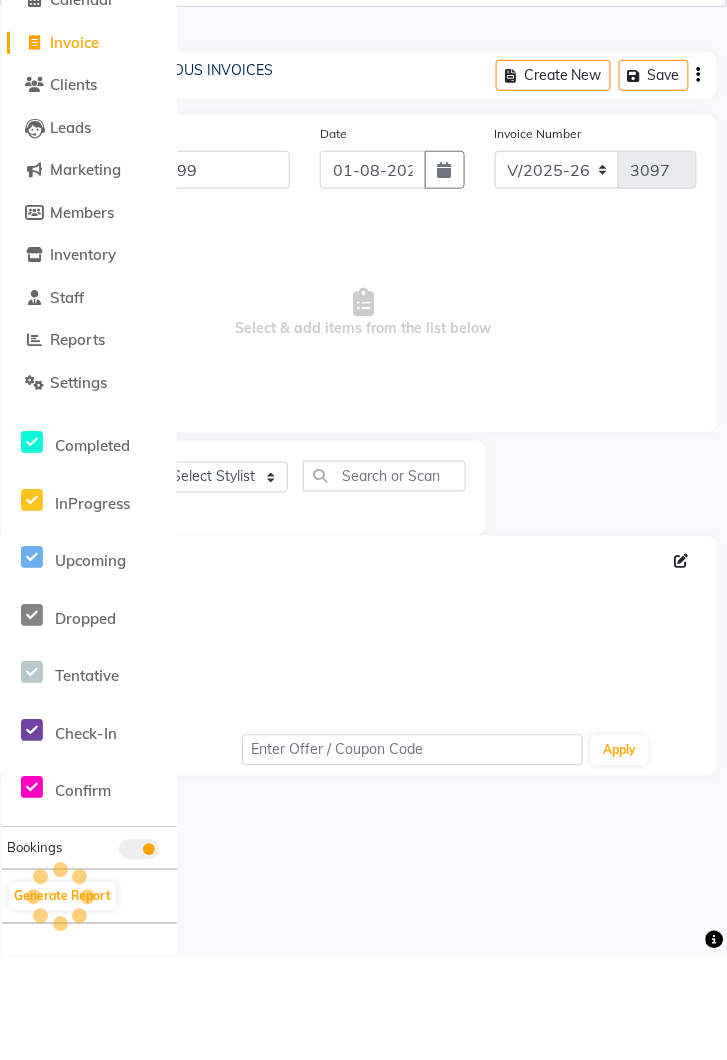 scroll, scrollTop: 49, scrollLeft: 0, axis: vertical 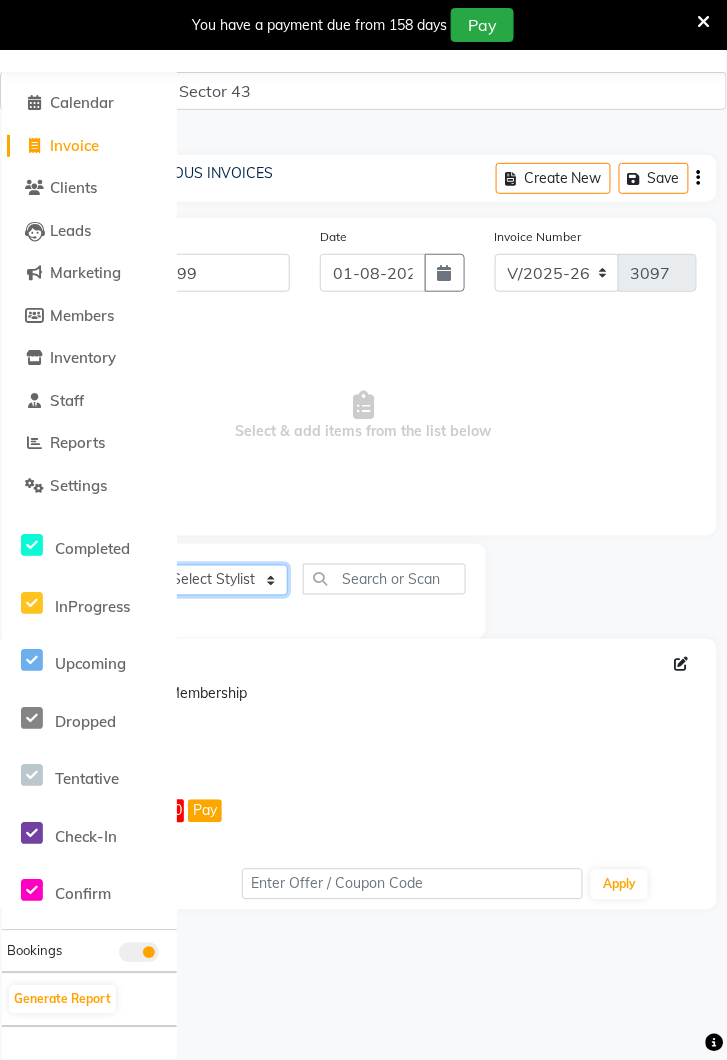 click on "Select Stylist Deepak Gunjan Habil Jeet Lalit Lamu Raj Rashmi Rony Sagar Suraj" 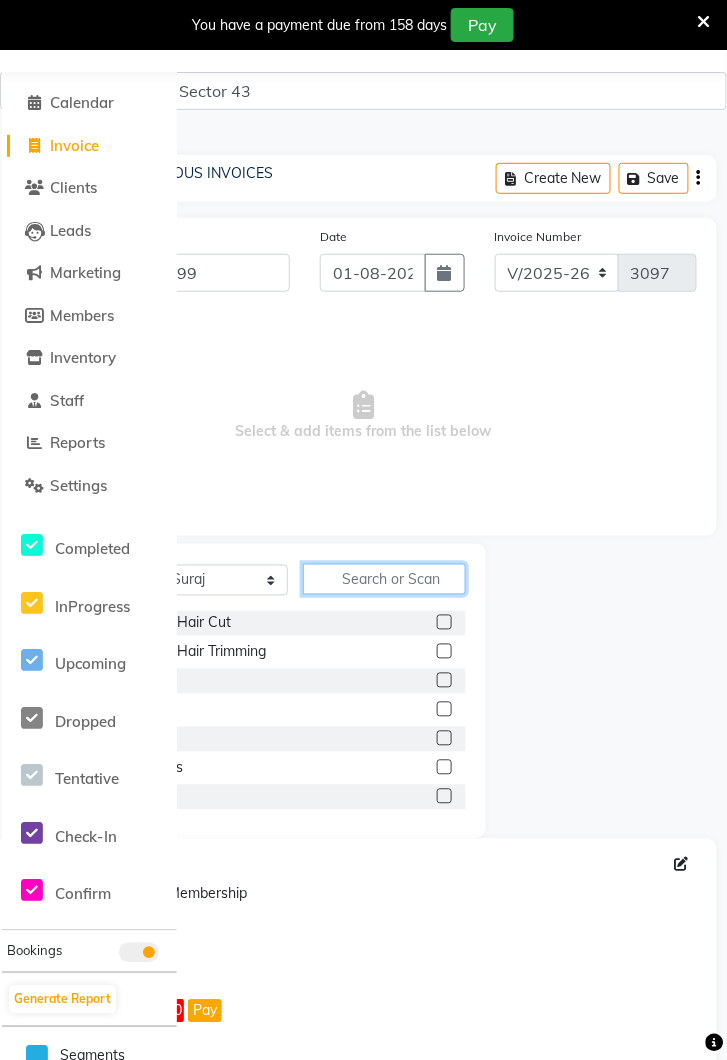 click 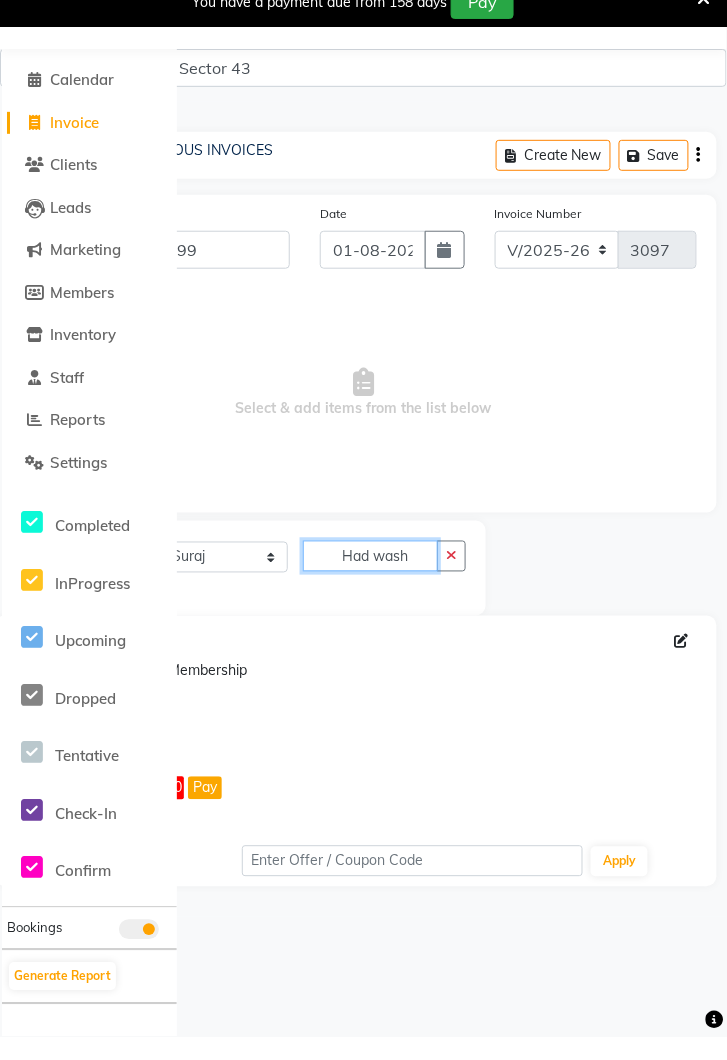 scroll, scrollTop: 26, scrollLeft: 0, axis: vertical 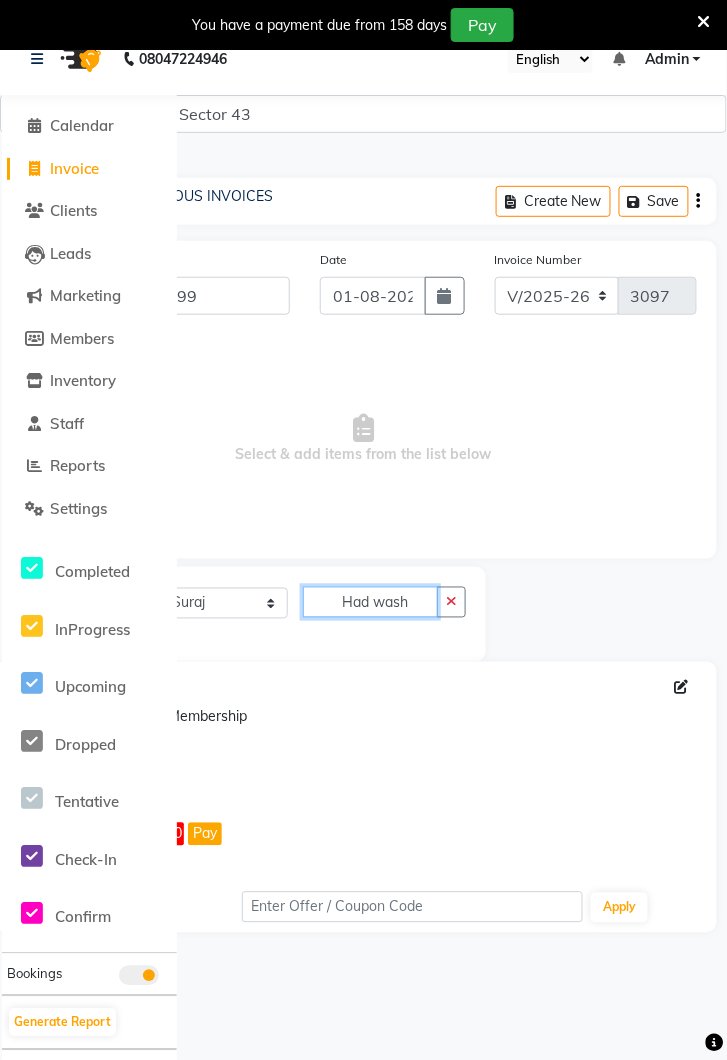 click on "Had wash" 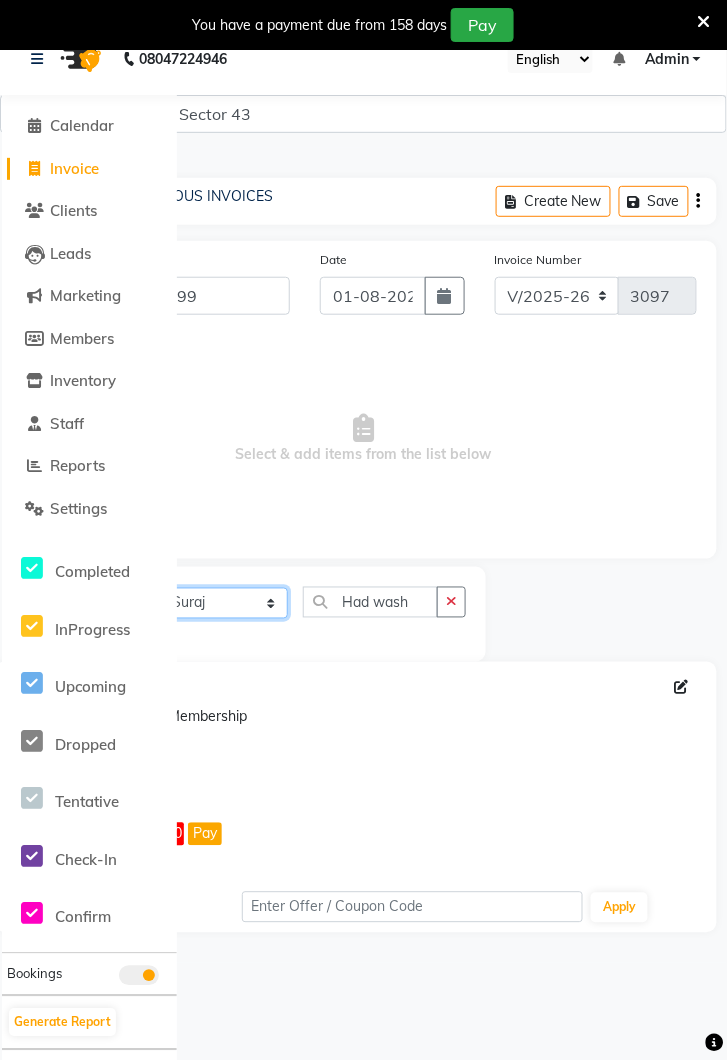 click on "Select Stylist Deepak Gunjan Habil Jeet Lalit Lamu Raj Rashmi Rony Sagar Suraj" 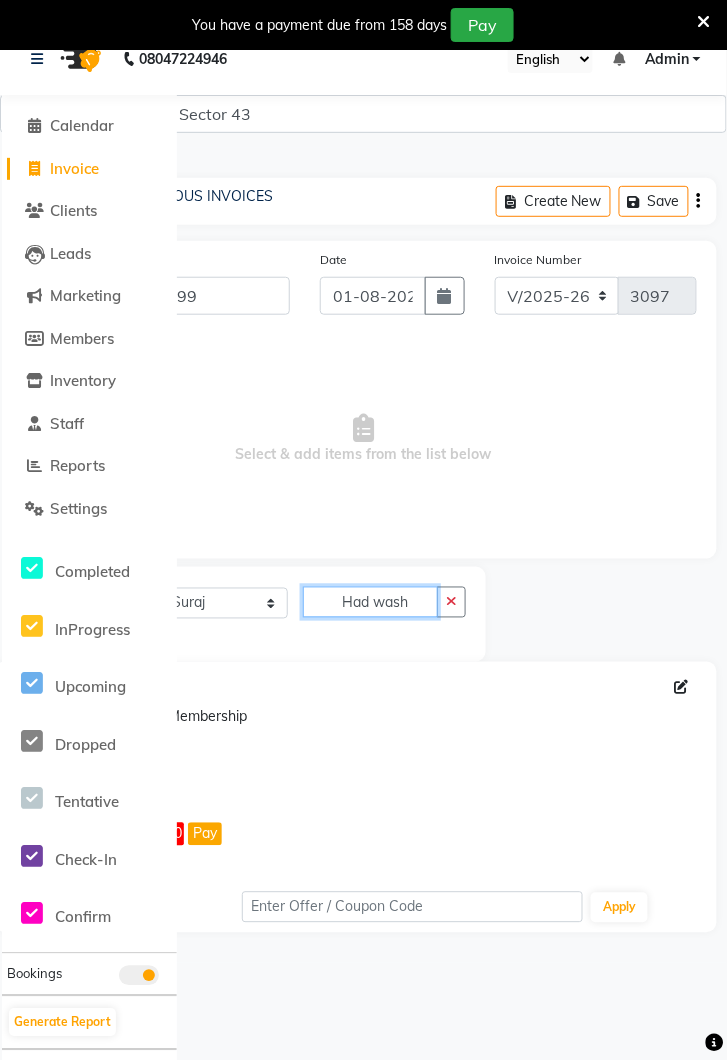 click on "Had wash" 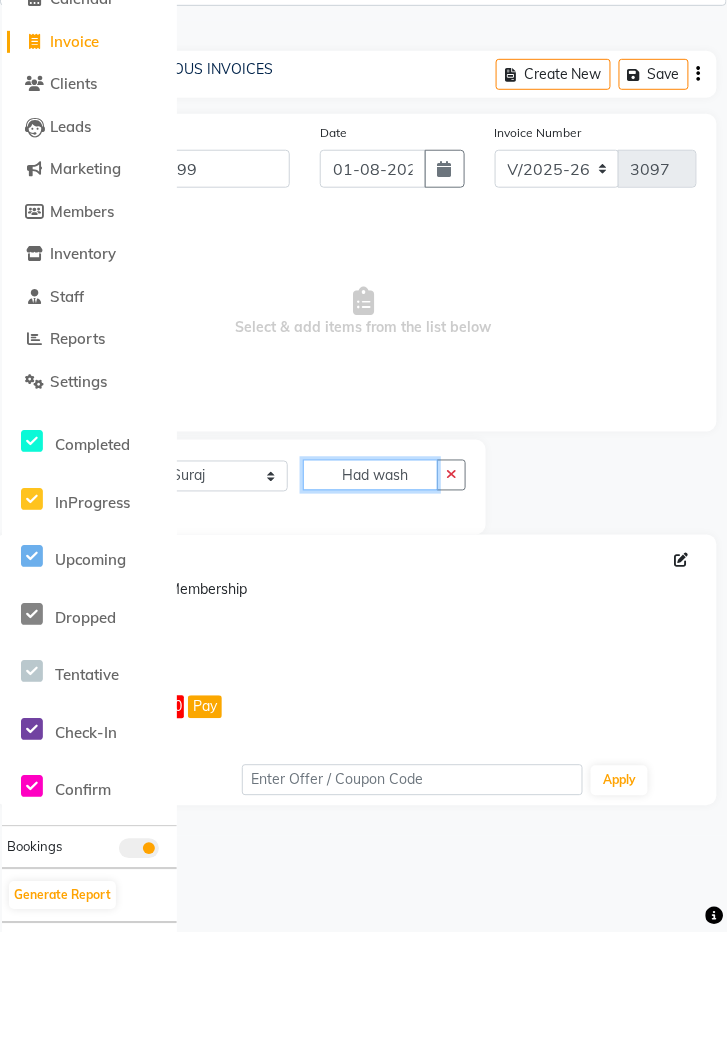 scroll, scrollTop: 26, scrollLeft: 0, axis: vertical 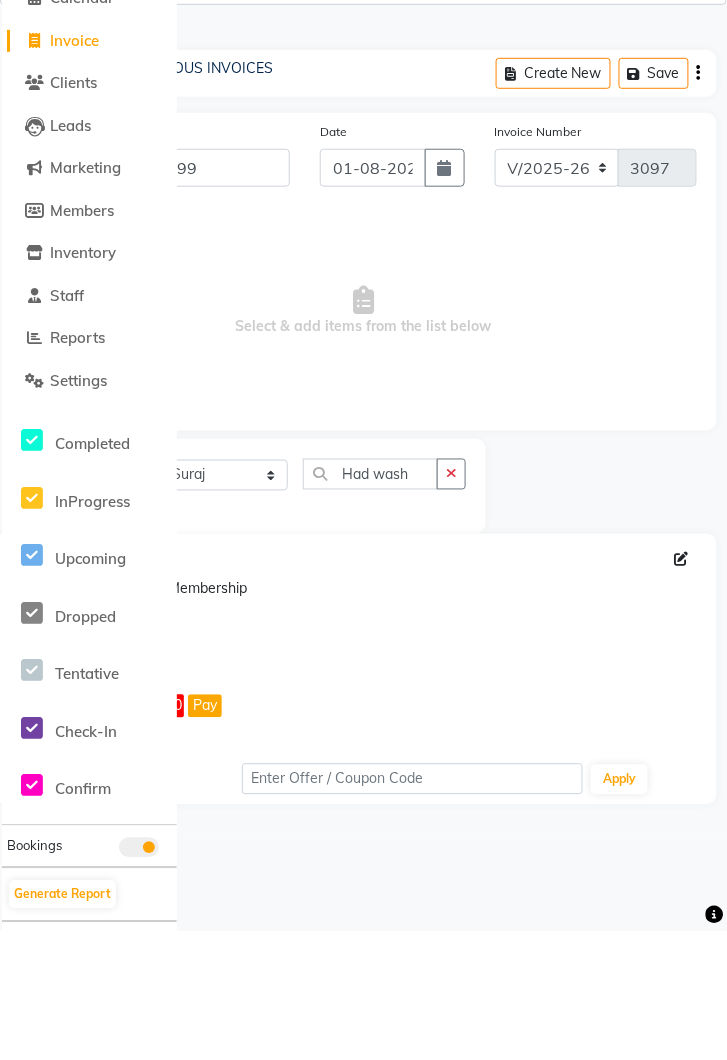 click 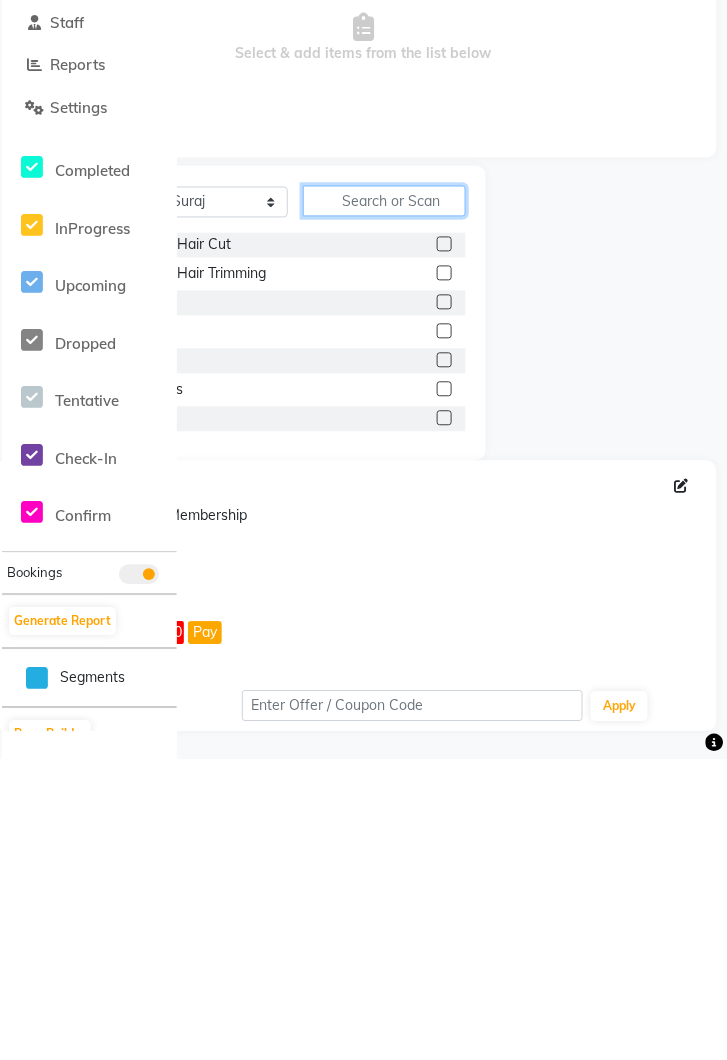 scroll, scrollTop: 127, scrollLeft: 0, axis: vertical 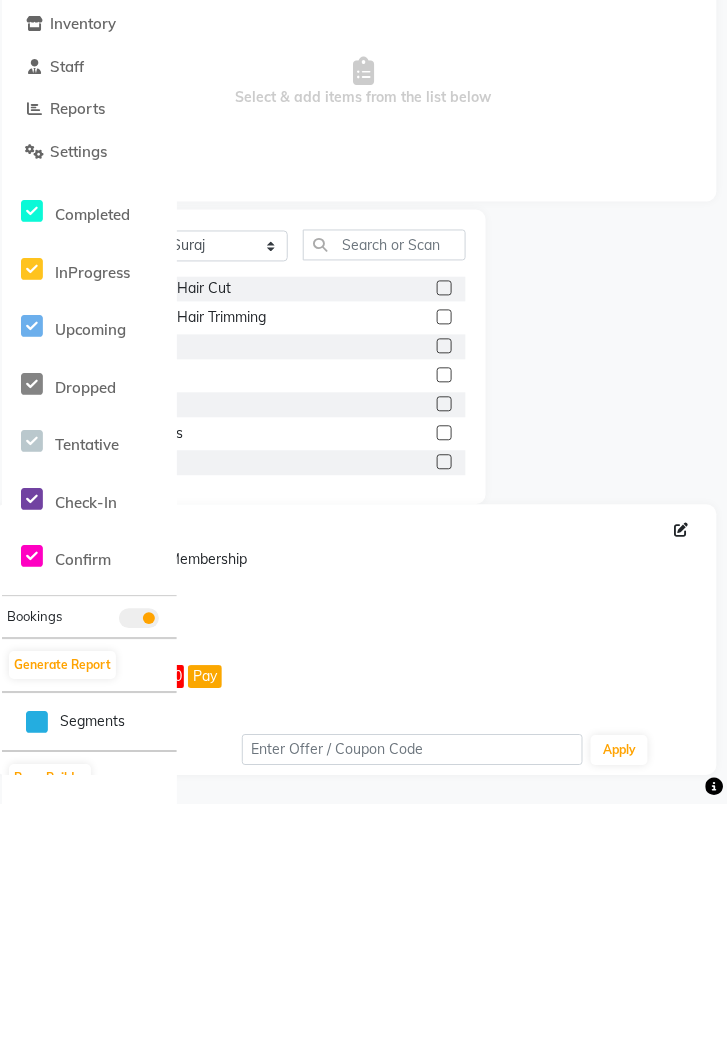 click on "Women Hair Service - Hair Cut" 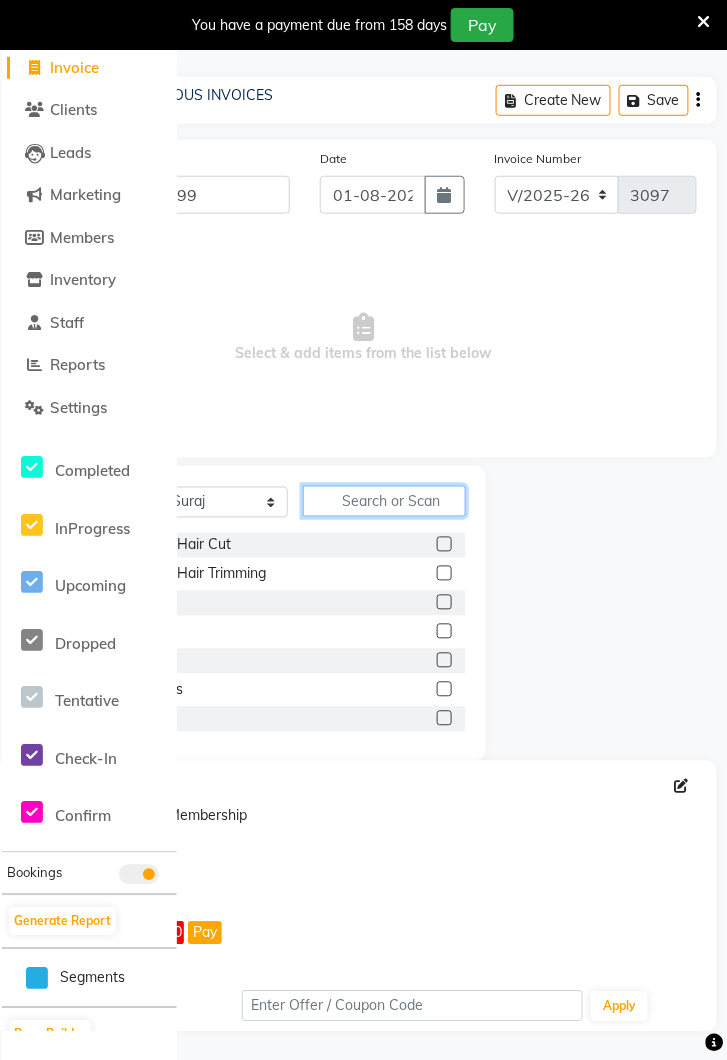 click 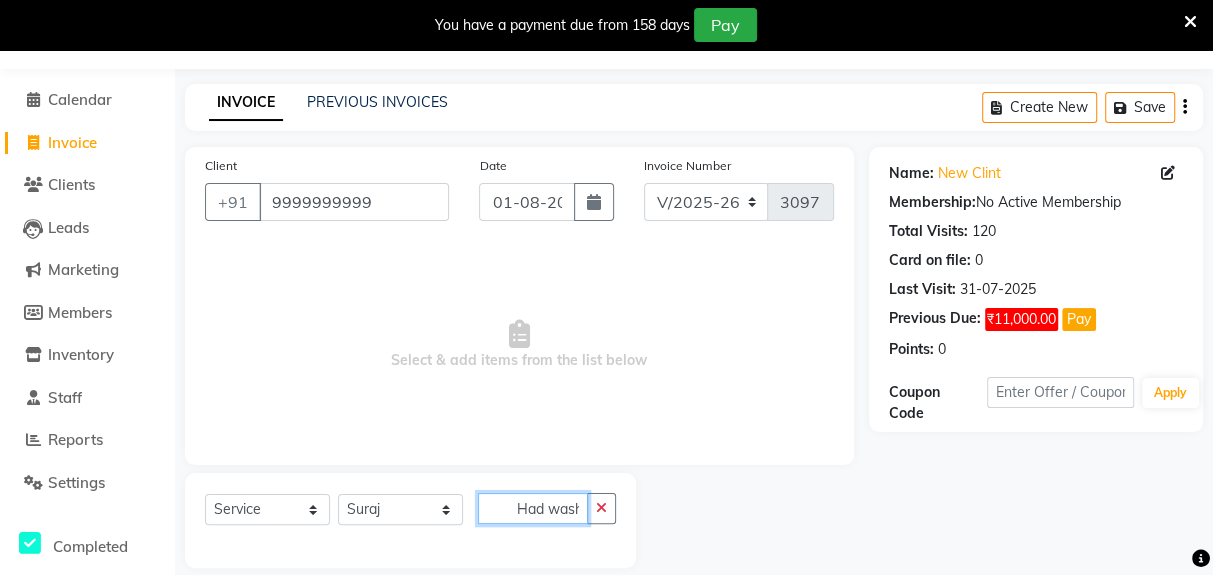 scroll, scrollTop: 73, scrollLeft: 0, axis: vertical 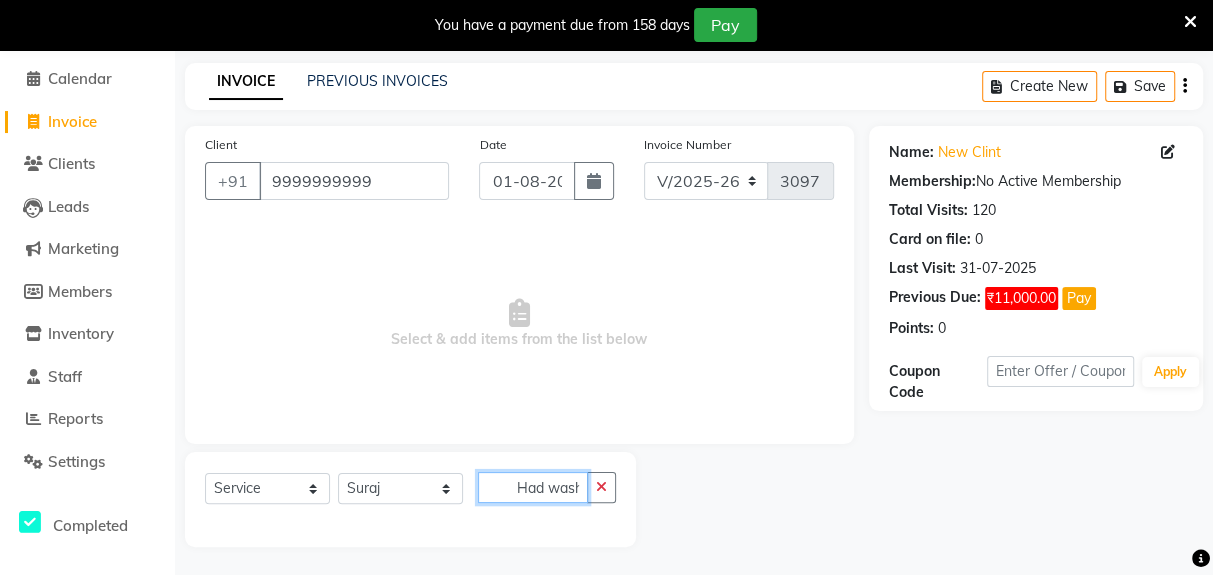 click on "Had wash" 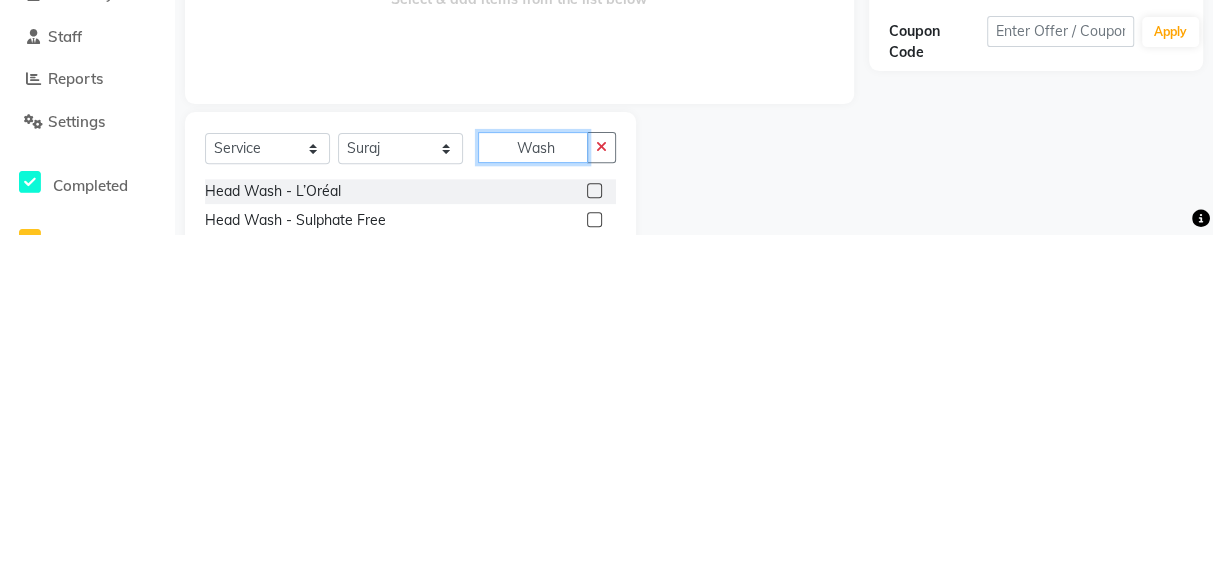 type on "Wash" 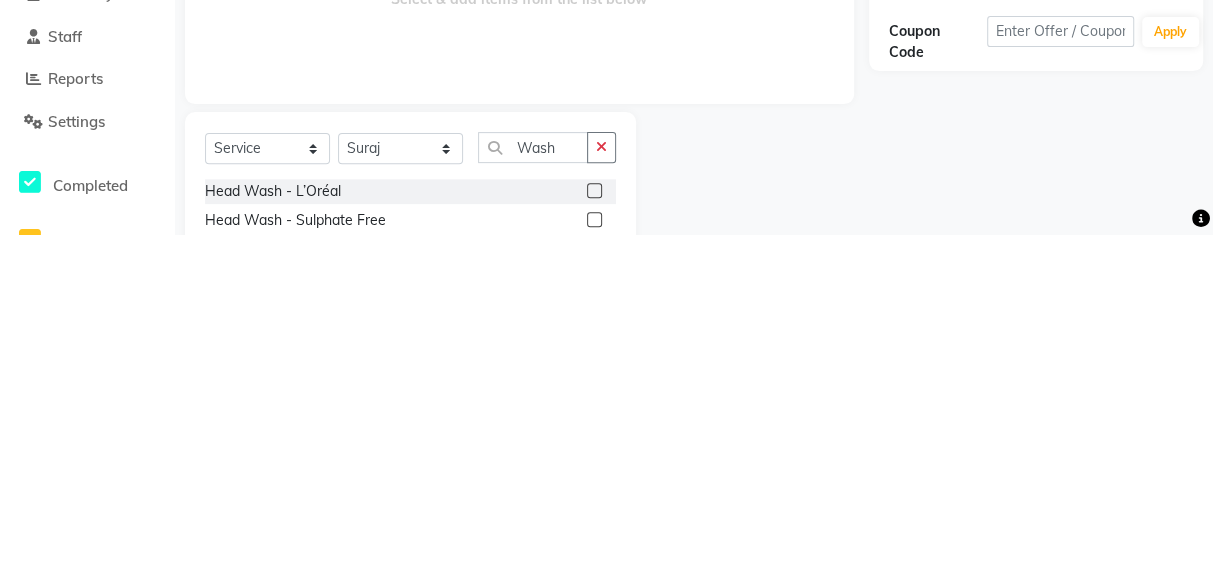 click on "Head Wash - L’Oréal" 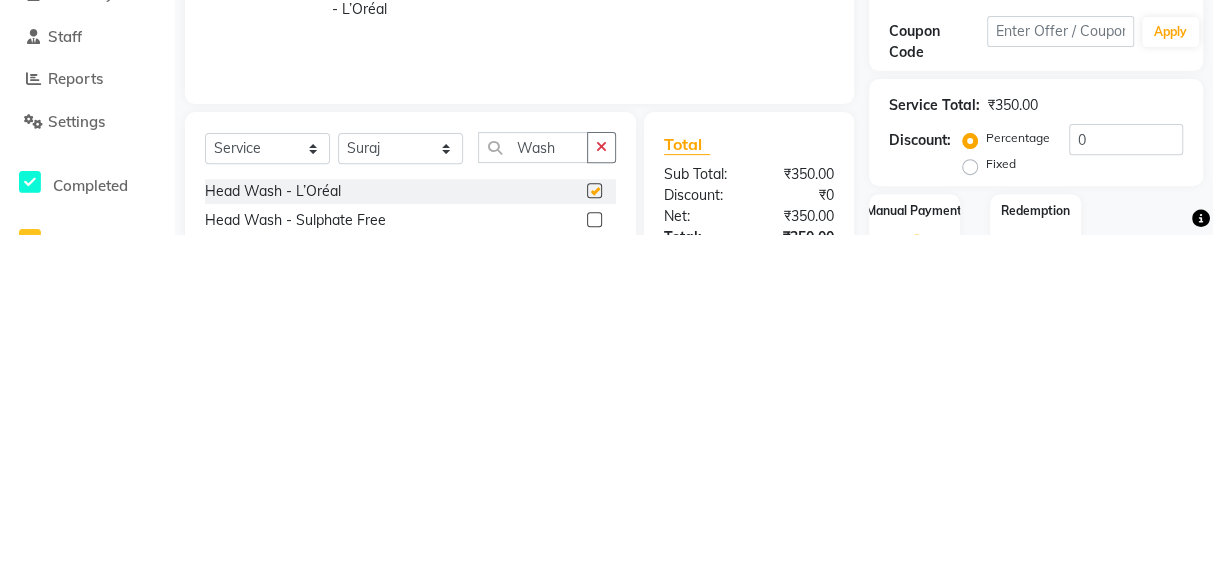 checkbox on "false" 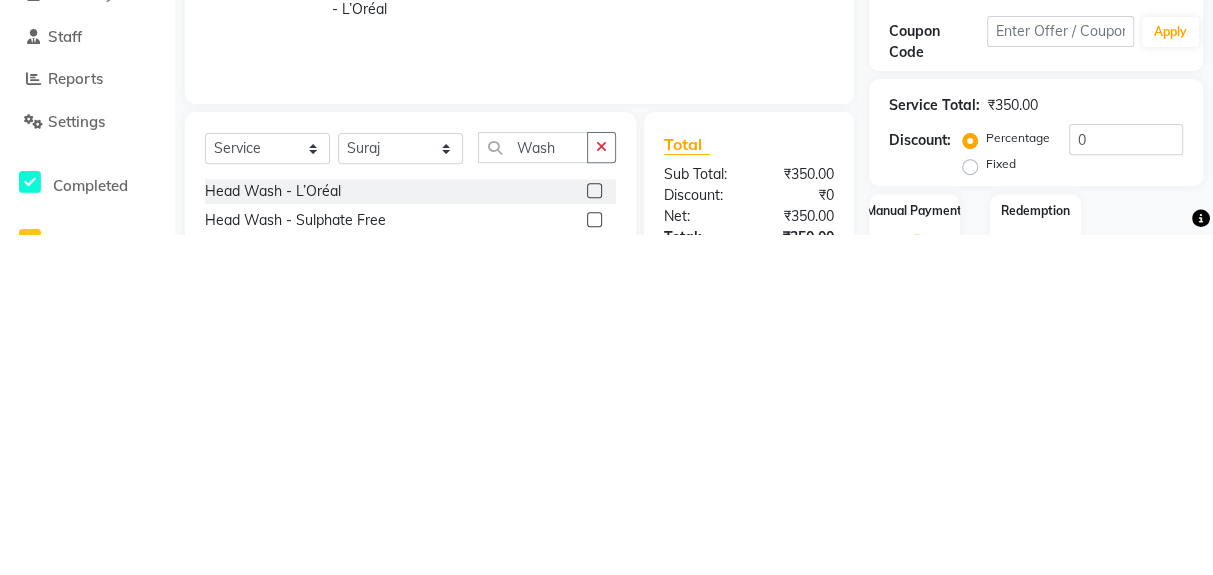 scroll, scrollTop: 73, scrollLeft: 0, axis: vertical 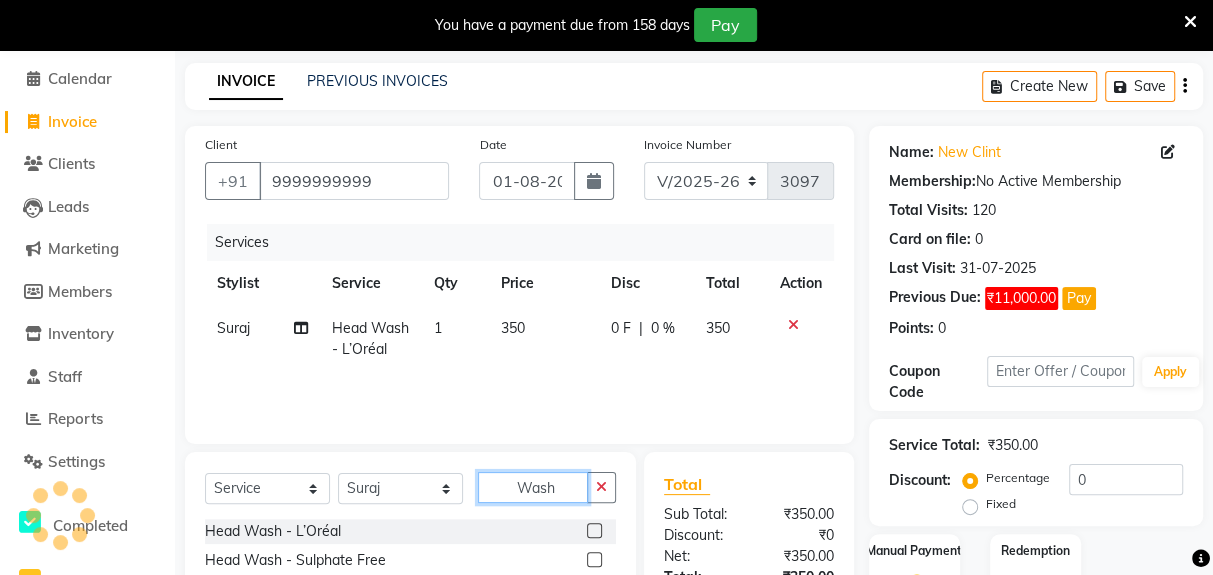 click on "Wash" 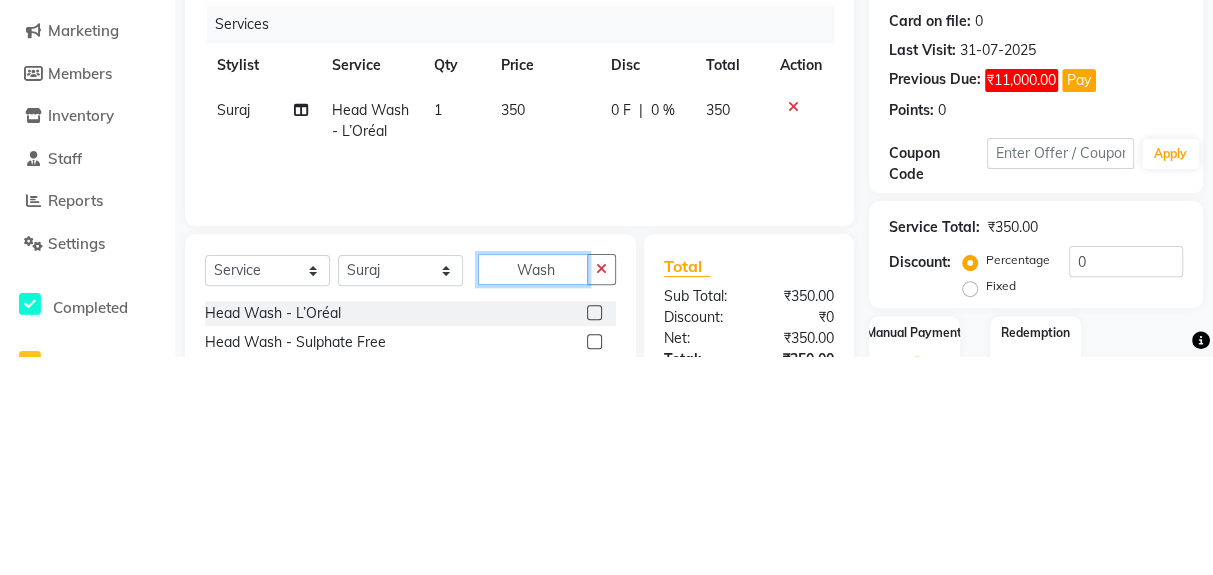 scroll, scrollTop: 123, scrollLeft: 0, axis: vertical 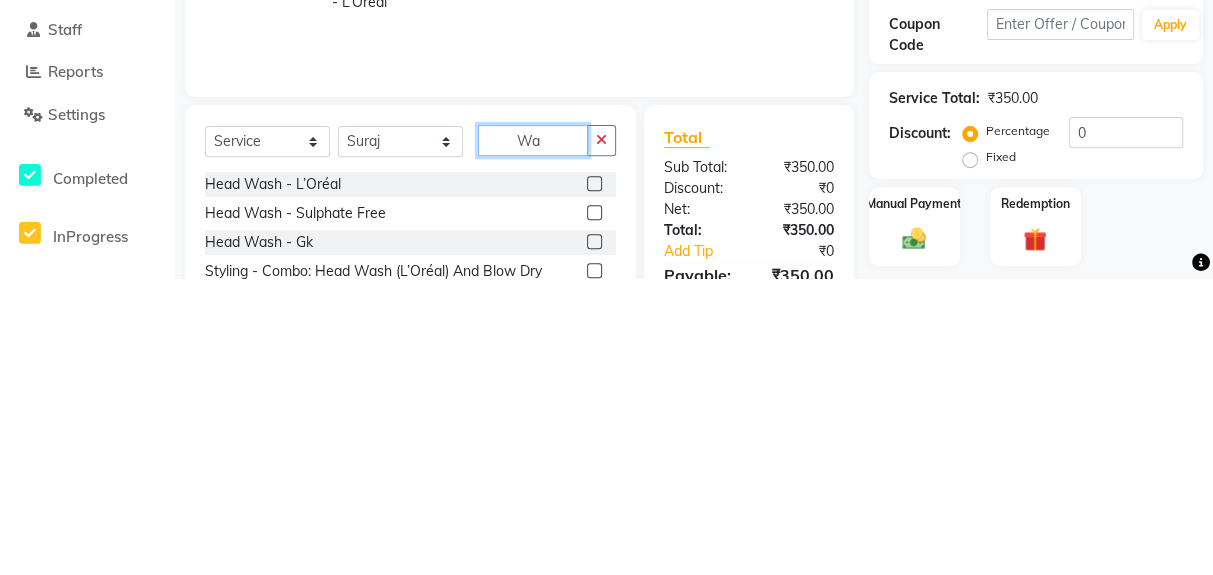 type on "W" 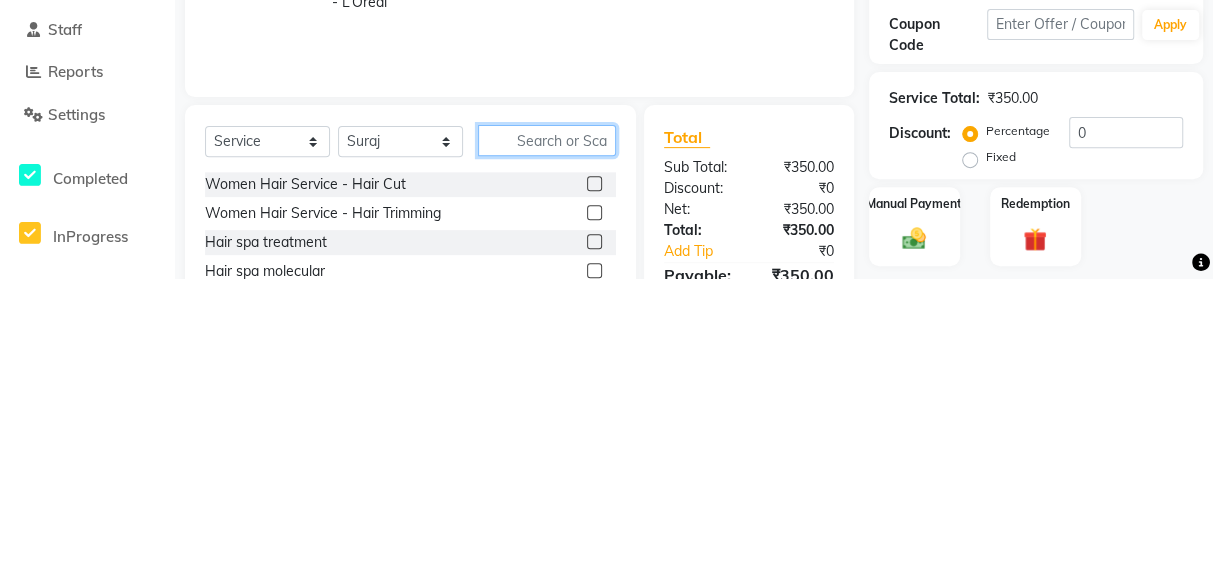 type on "T" 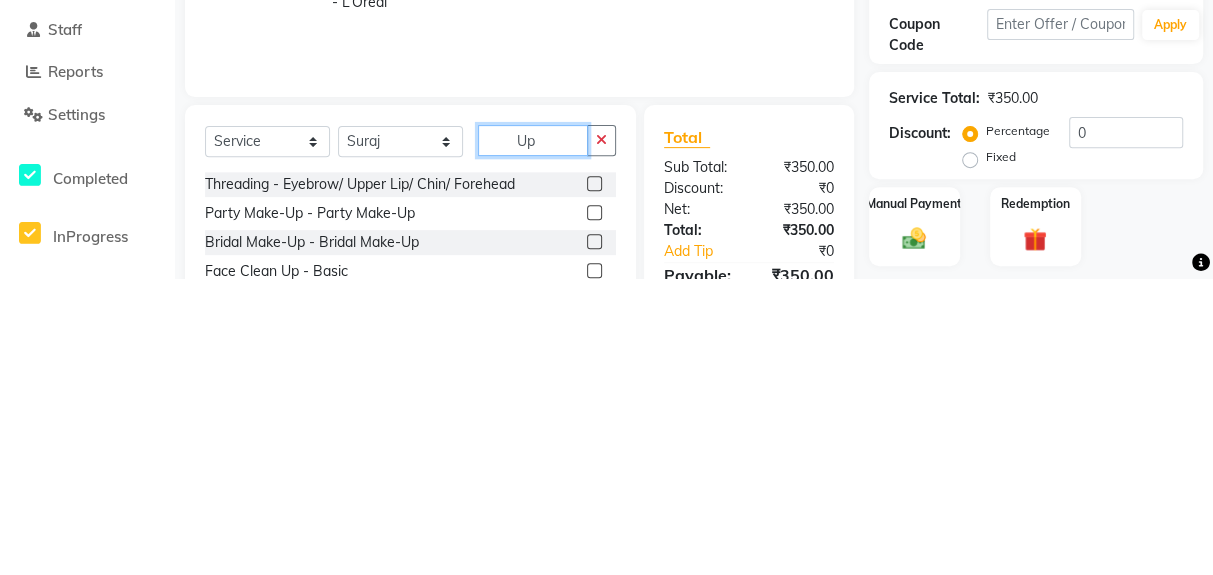 type on "Up" 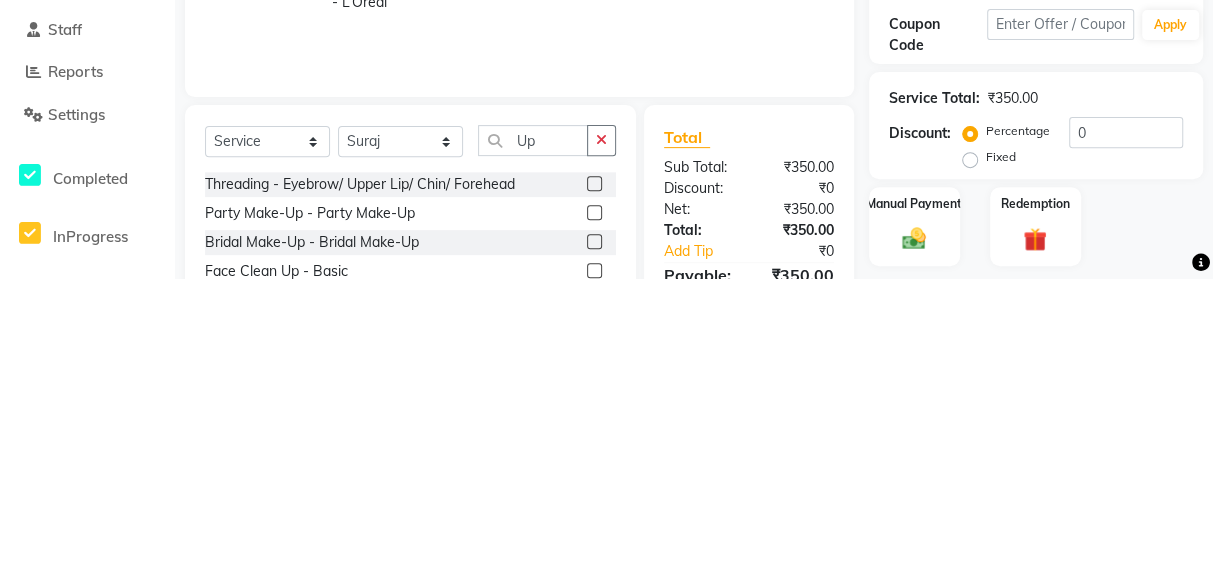 click on "Threading - Eyebrow/ Upper Lip/ Chin/ Forehead" 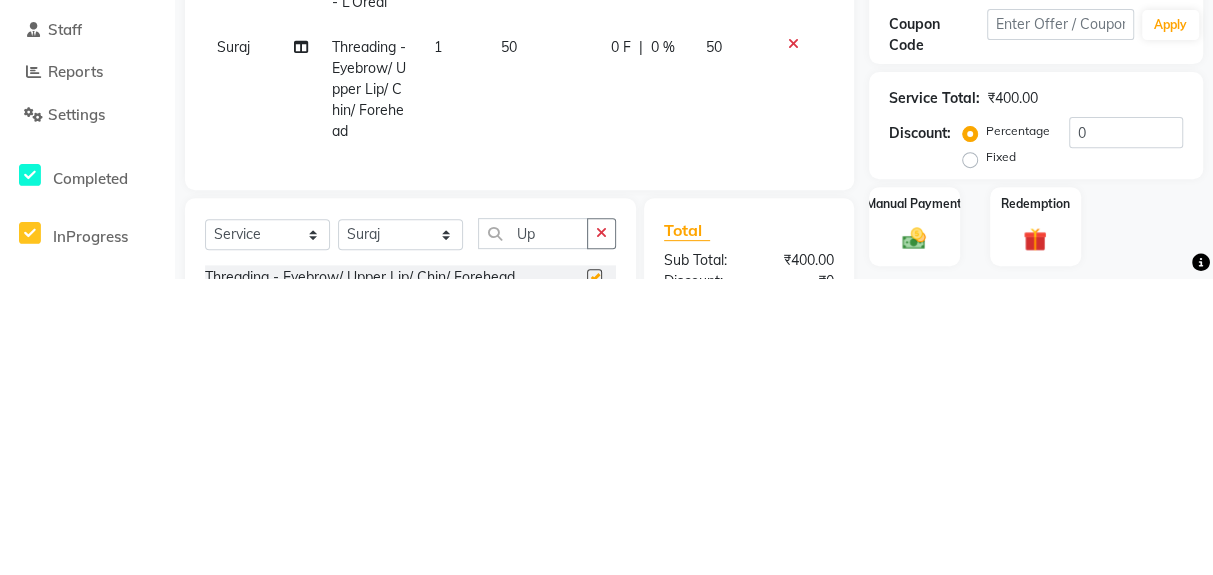 scroll, scrollTop: 123, scrollLeft: 0, axis: vertical 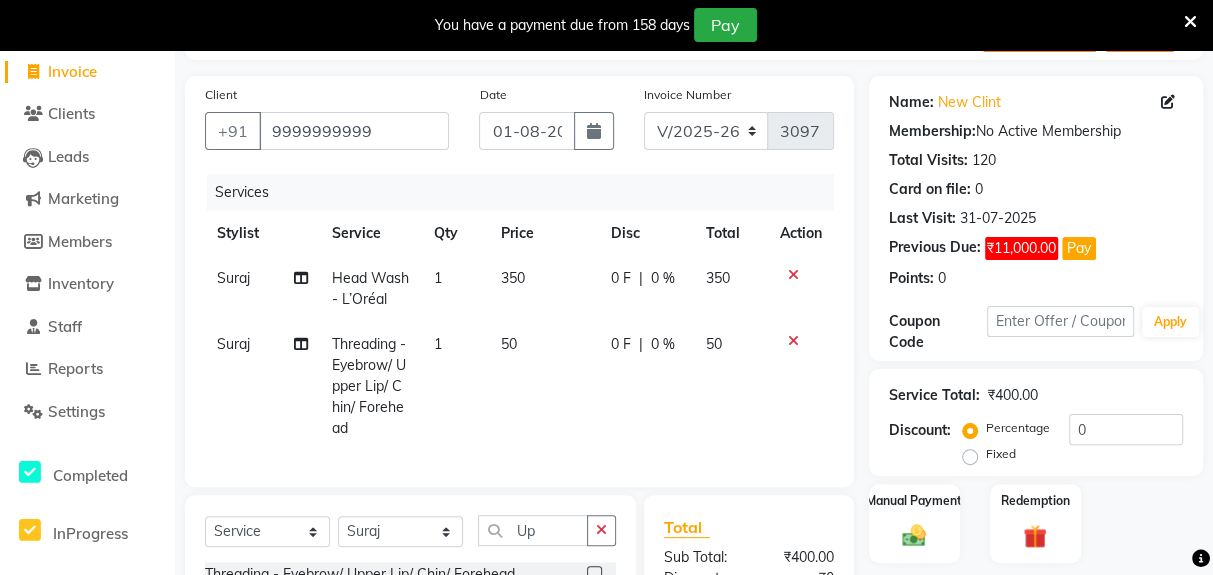 checkbox on "false" 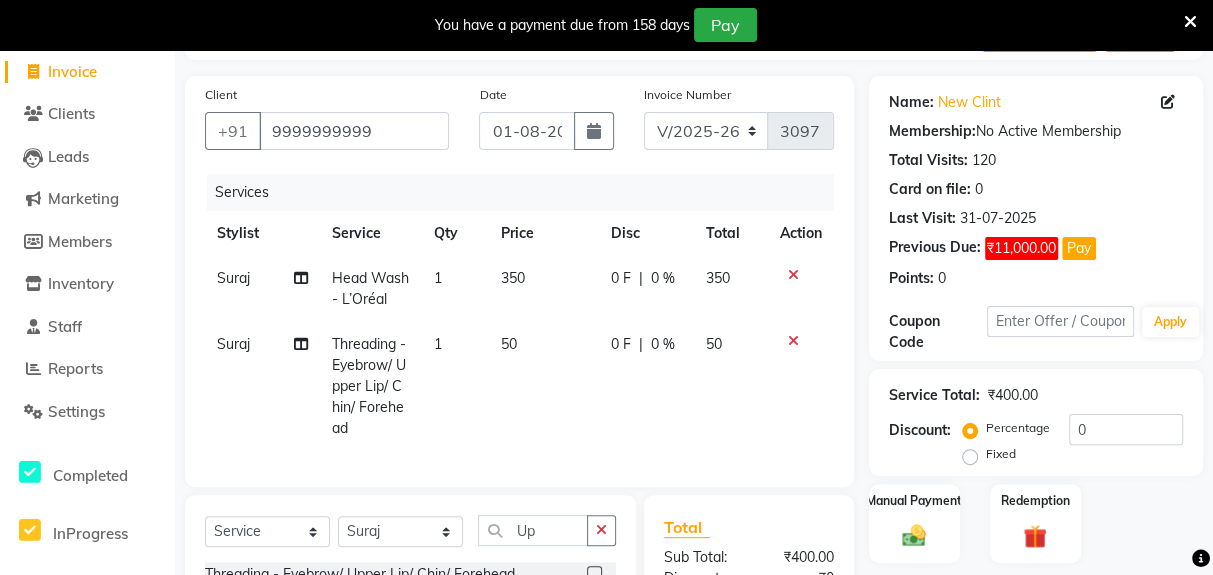 click on "Suraj" 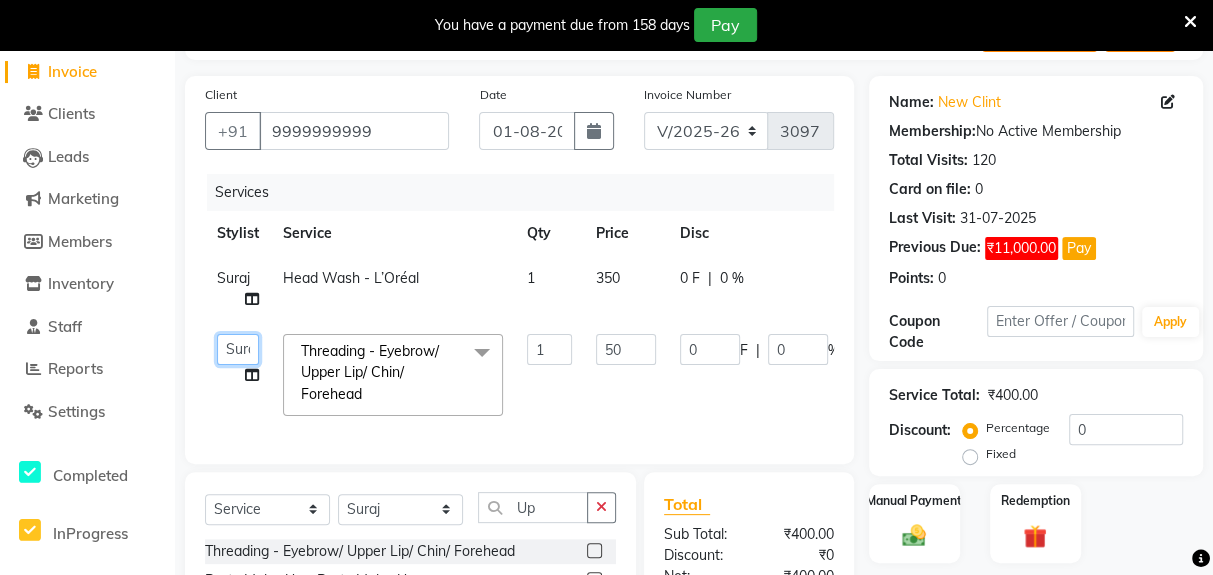 click on "Deepak Gunjan Habil Jeet Lalit Lamu Raj Rashmi Rony Sagar Suraj" 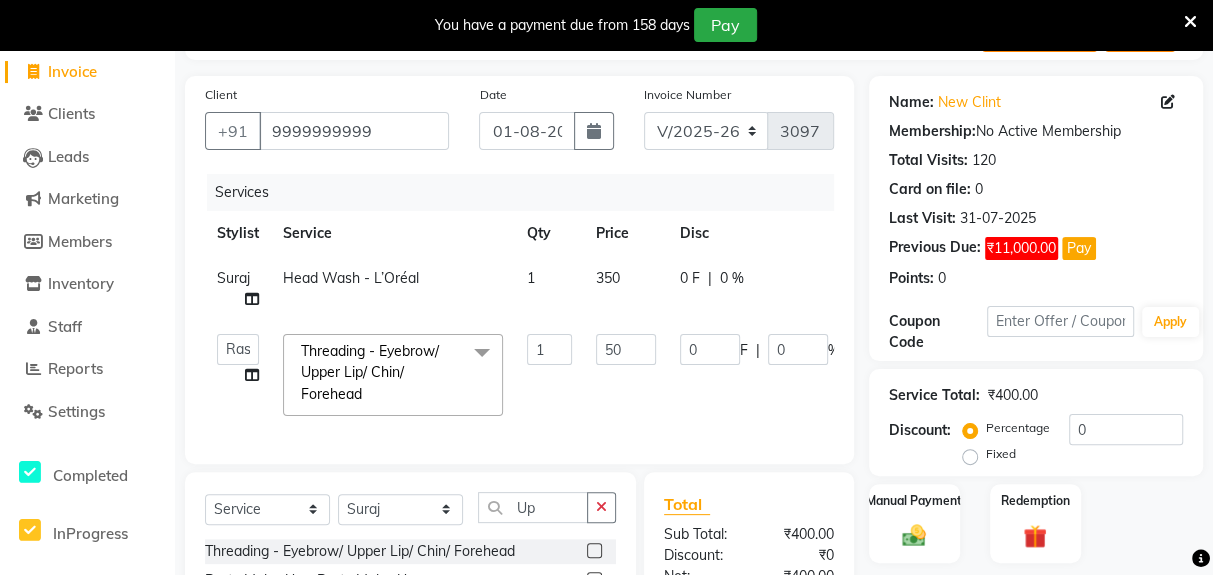 select on "67564" 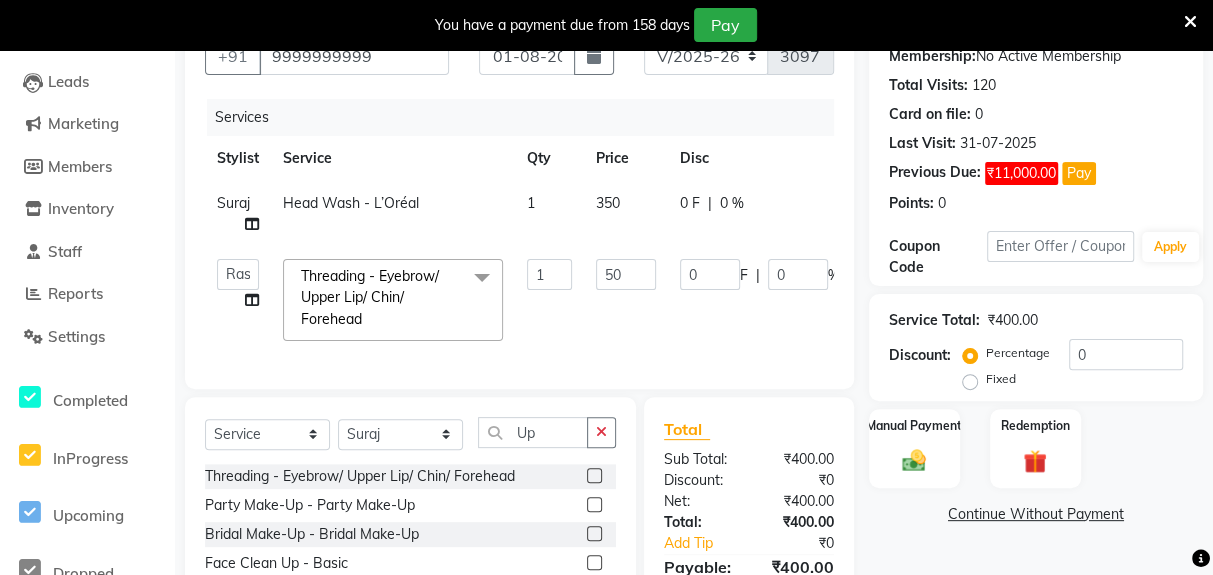 scroll, scrollTop: 255, scrollLeft: 0, axis: vertical 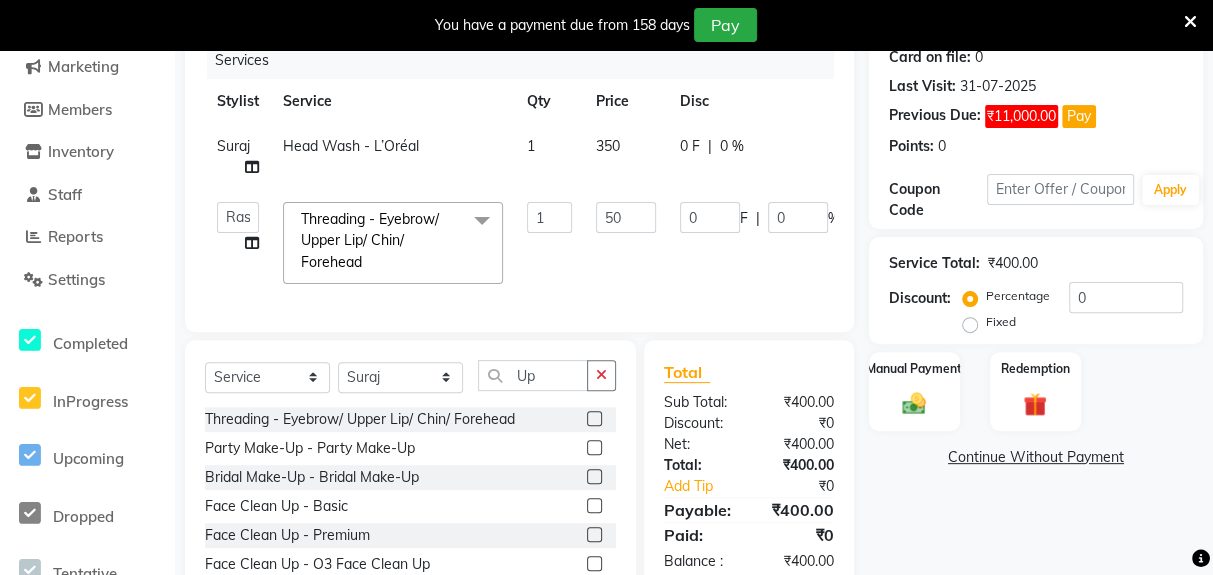 click on "Name: New Clint Membership: No Active Membership Total Visits: 120 Card on file: 0 Last Visit: 31-07-2025 Previous Due: ₹11,000.00 Pay Points: 0 Coupon Code Apply Service Total: ₹400.00 Discount: Percentage Fixed 0 Manual Payment Redemption Continue Without Payment" 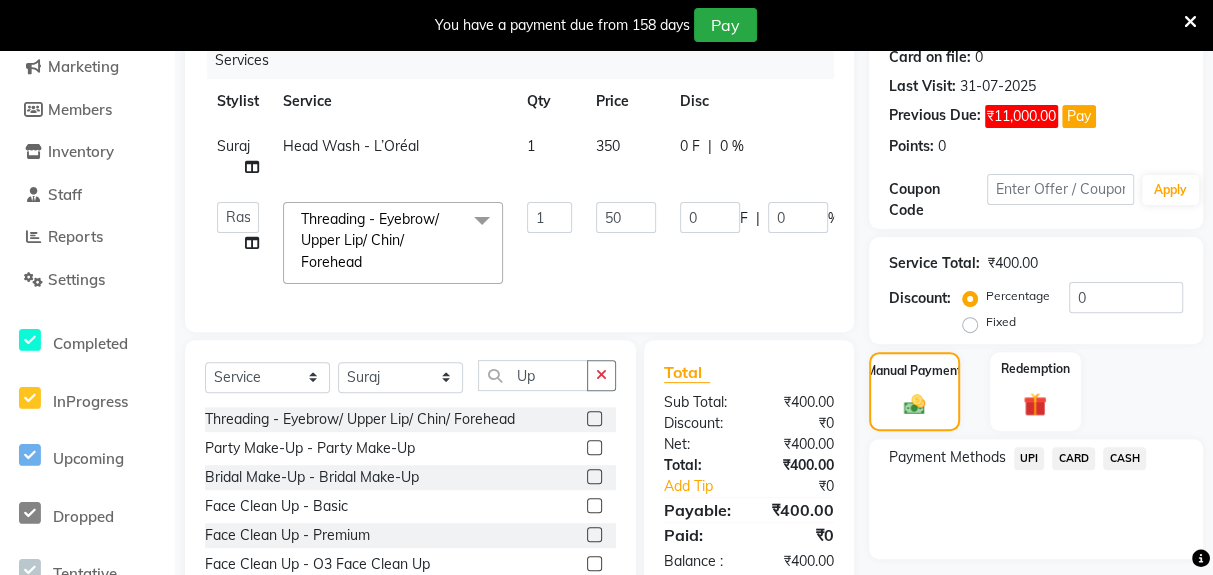 click on "UPI" 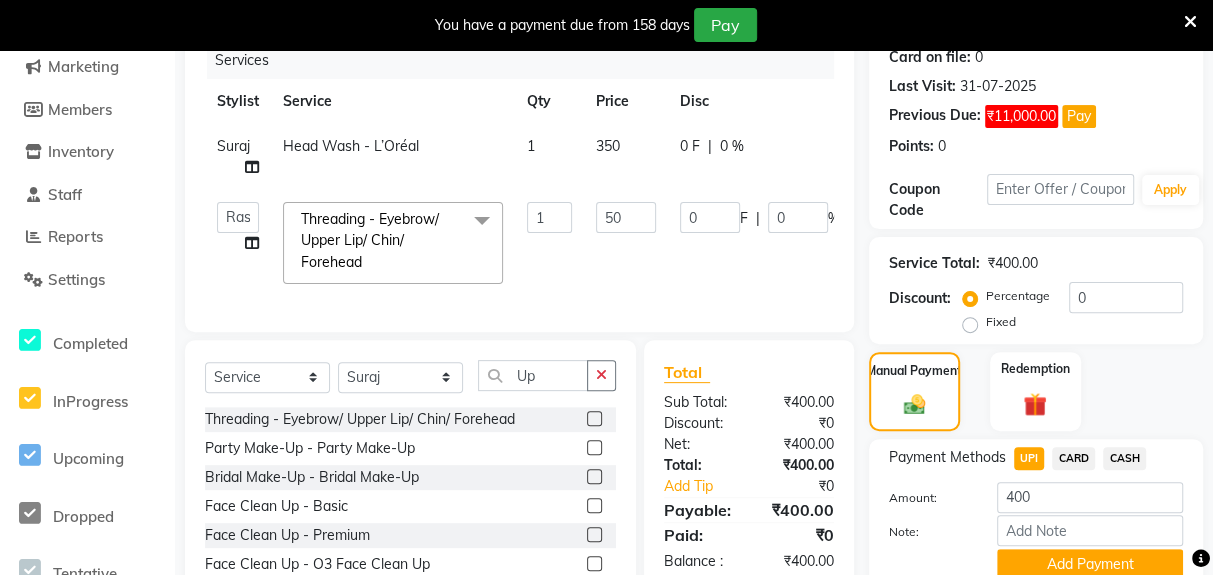 click on "Add Payment" 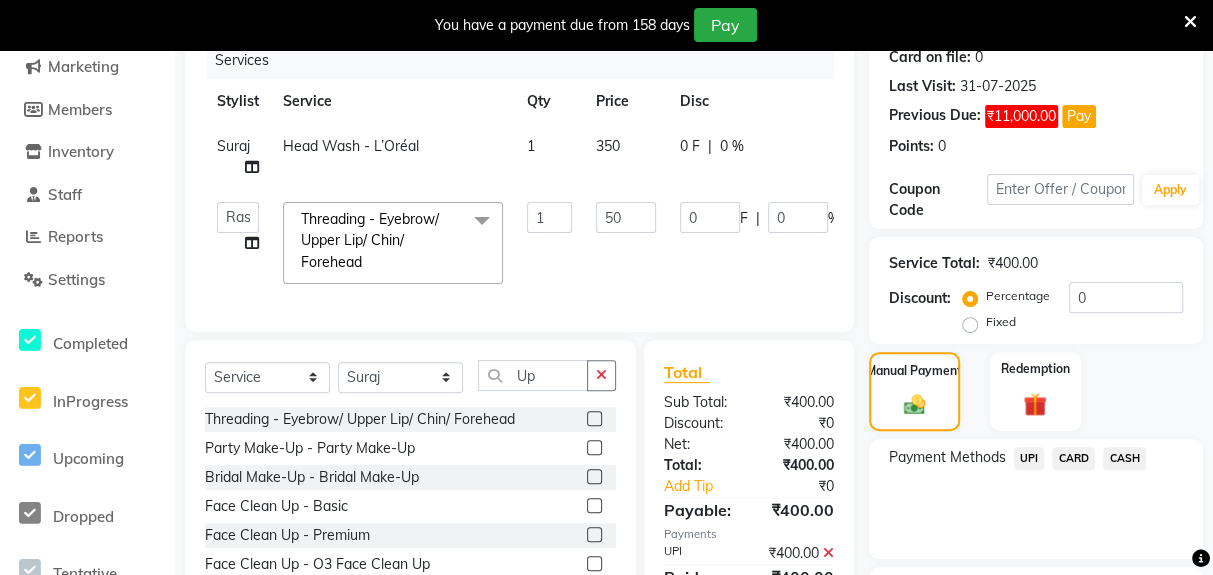 scroll, scrollTop: 334, scrollLeft: 0, axis: vertical 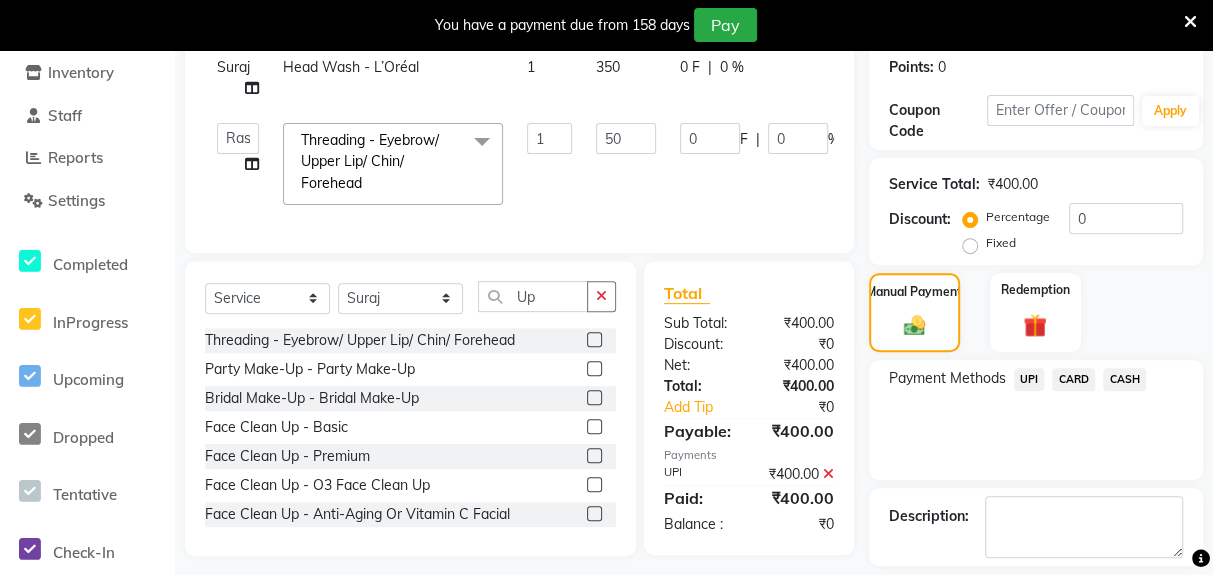 click on "Checkout" 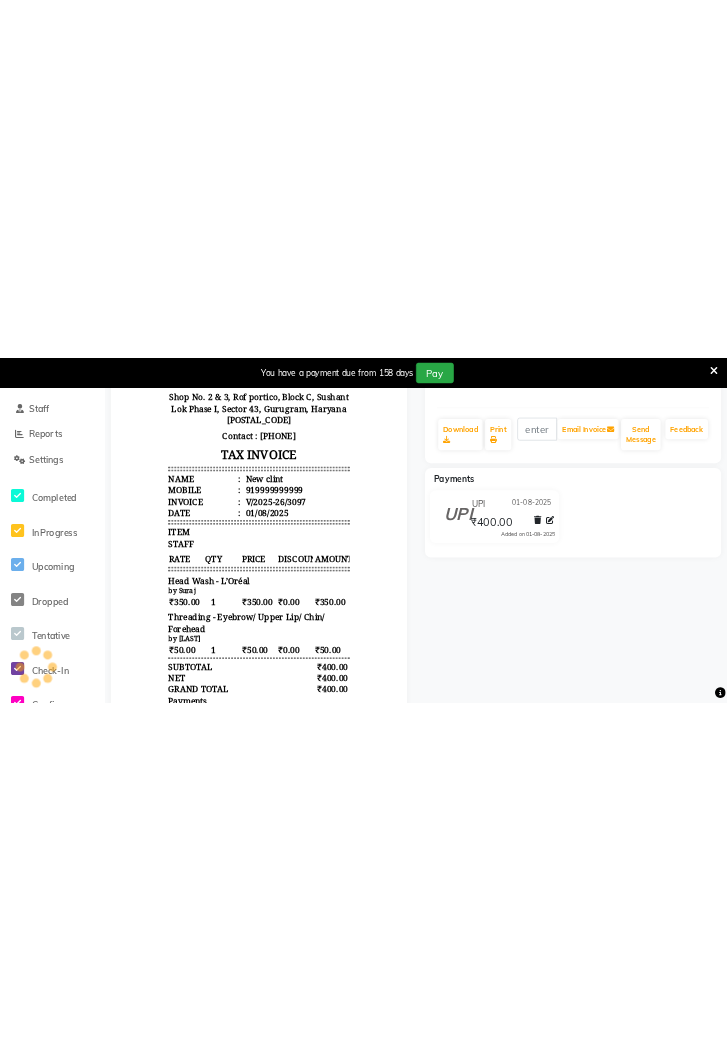 scroll, scrollTop: 0, scrollLeft: 0, axis: both 